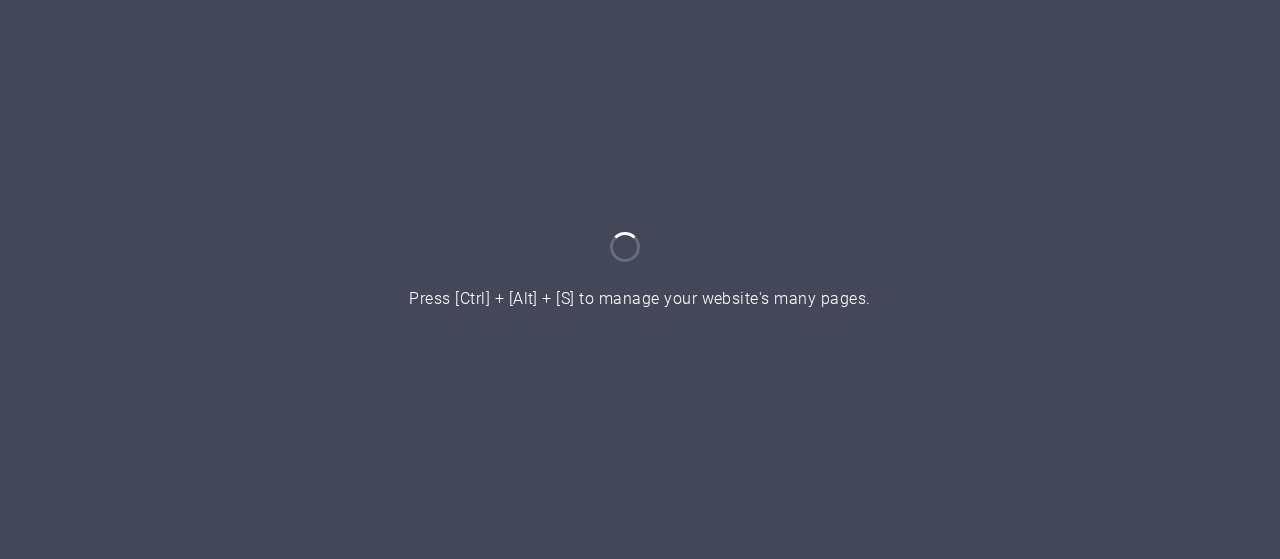 scroll, scrollTop: 0, scrollLeft: 0, axis: both 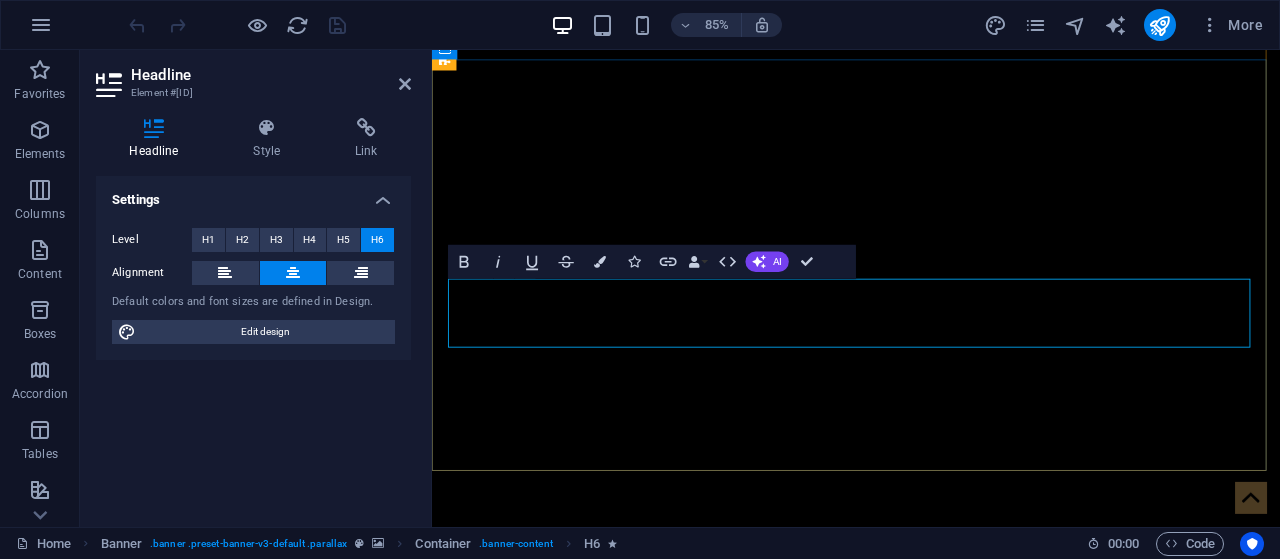 type 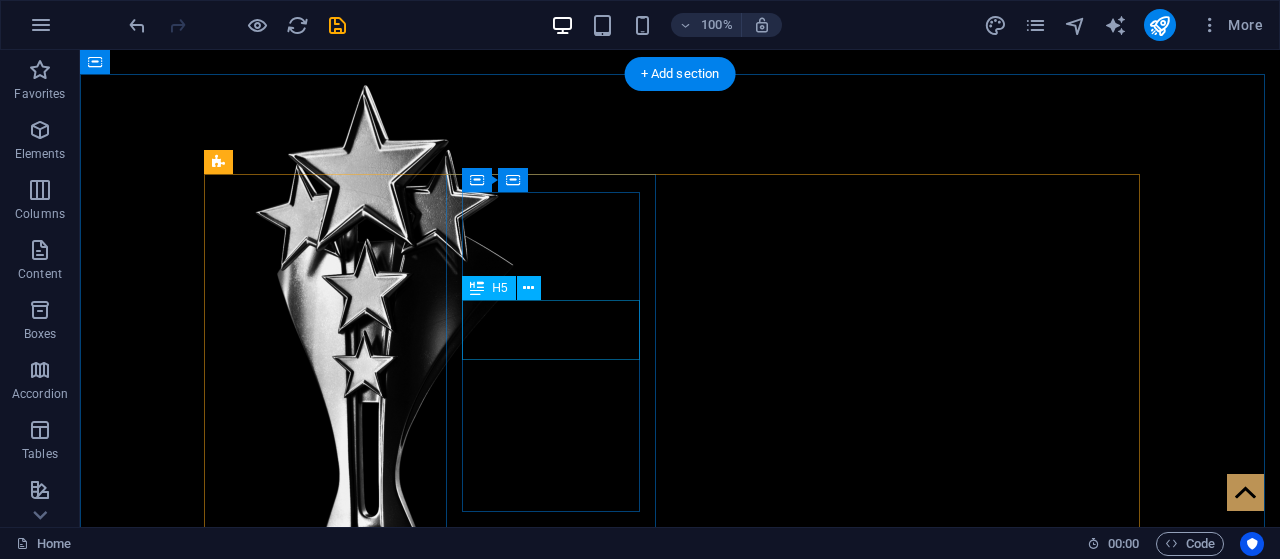 scroll, scrollTop: 1113, scrollLeft: 0, axis: vertical 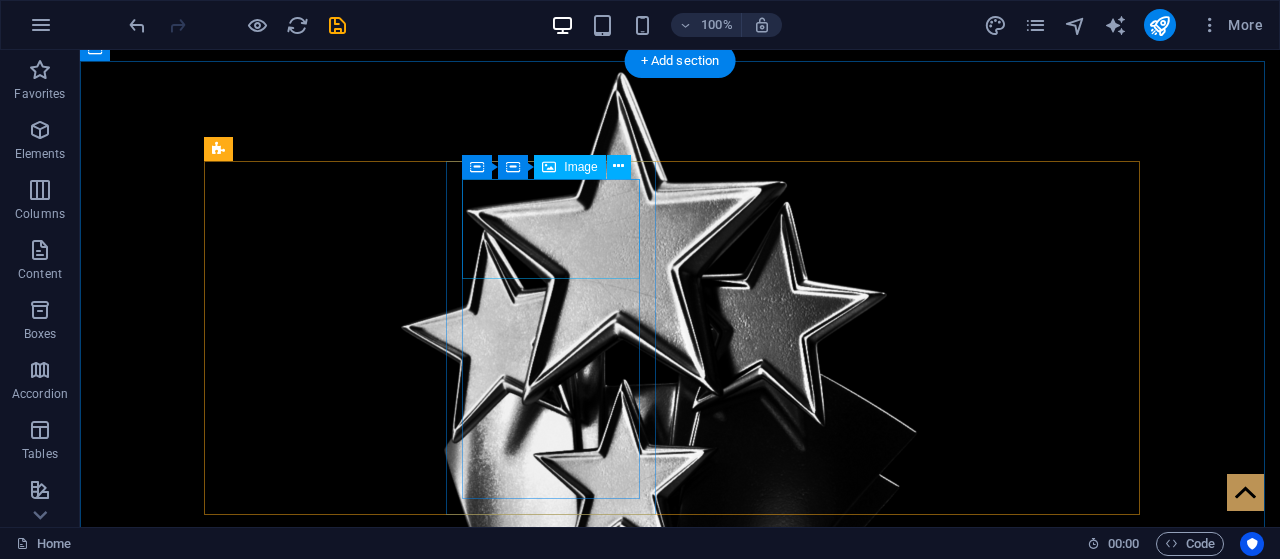 click at bounding box center (317, 3032) 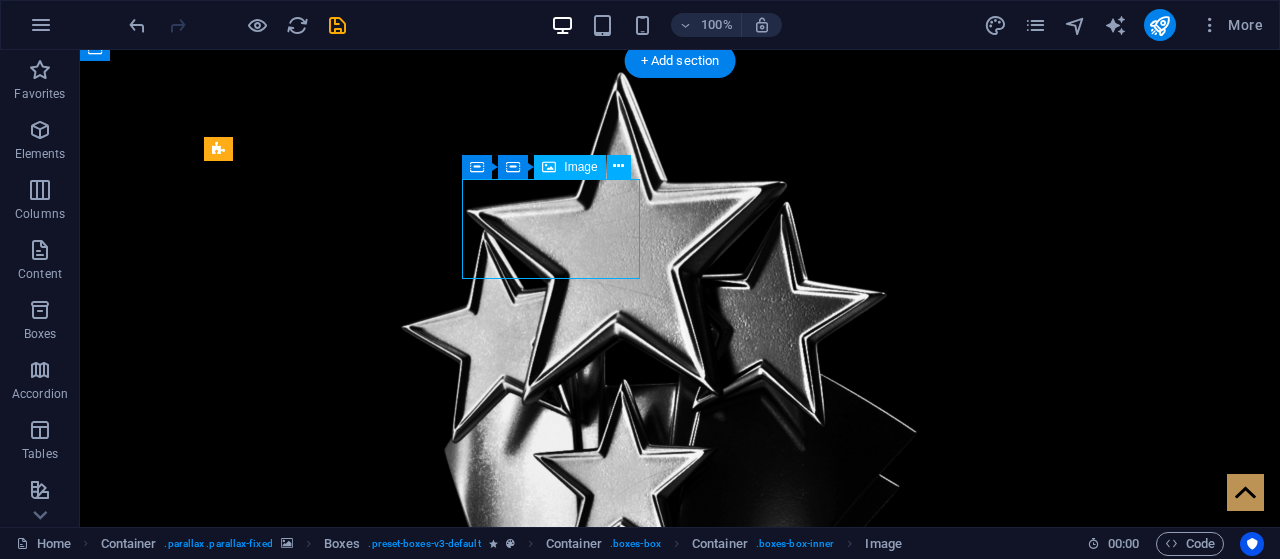 click at bounding box center [317, 3032] 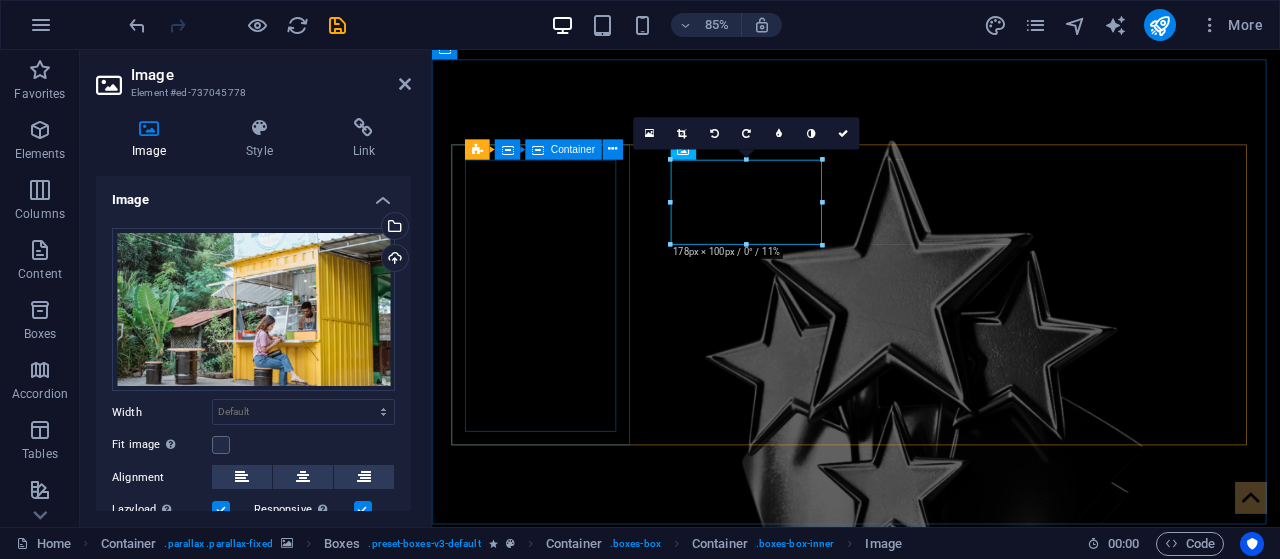 scroll, scrollTop: 1197, scrollLeft: 0, axis: vertical 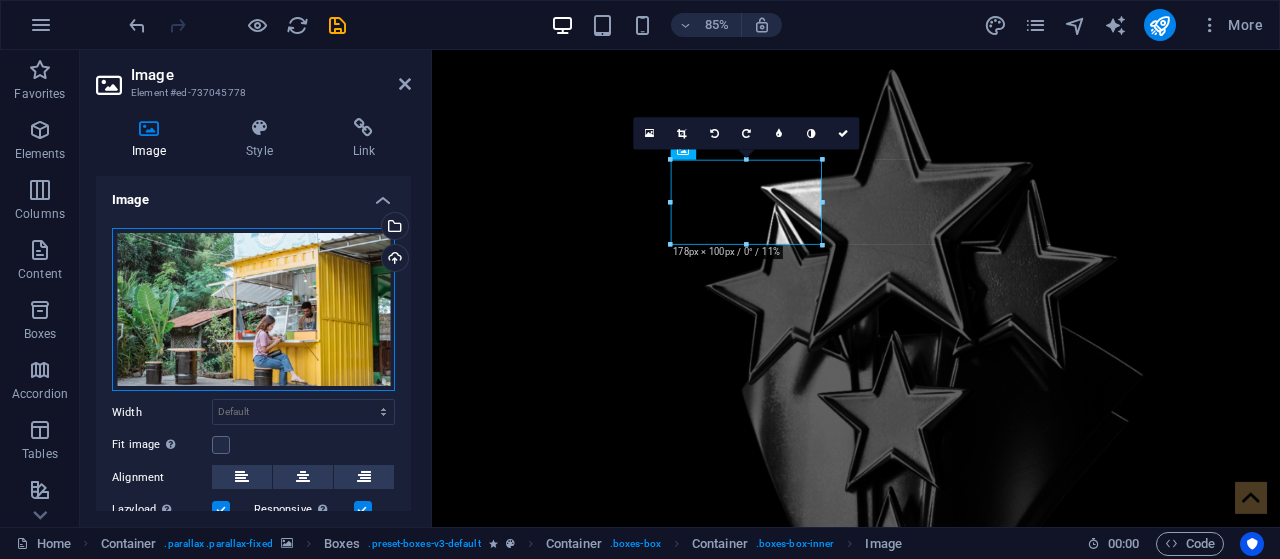 click on "Drag files here, click to choose files or select files from Files or our free stock photos & videos" at bounding box center [253, 310] 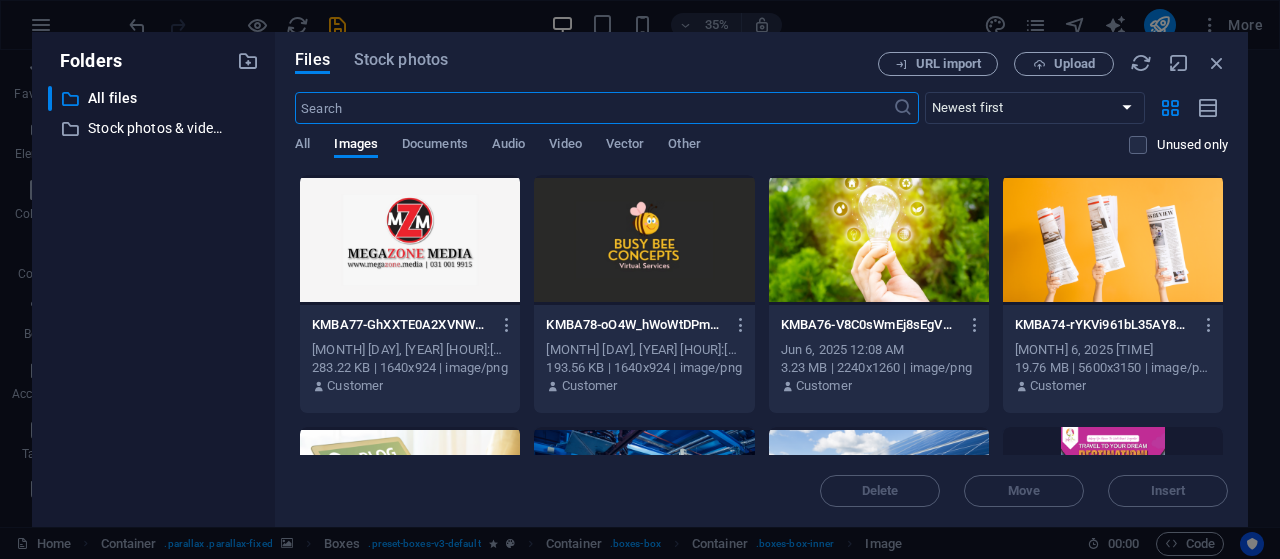 scroll, scrollTop: 2000, scrollLeft: 0, axis: vertical 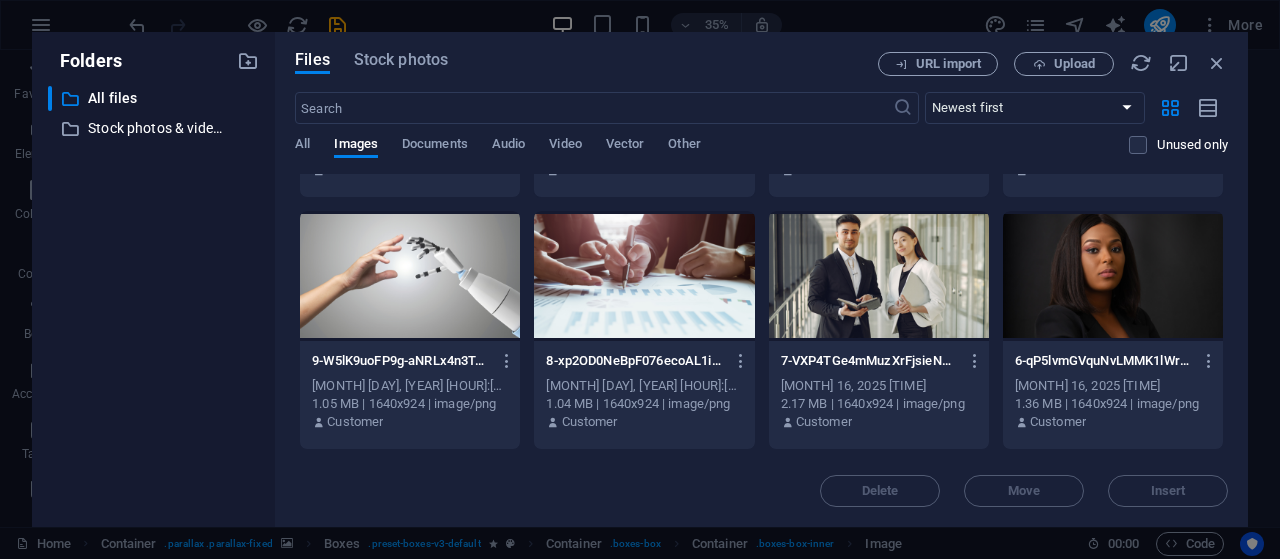 click at bounding box center (1113, 276) 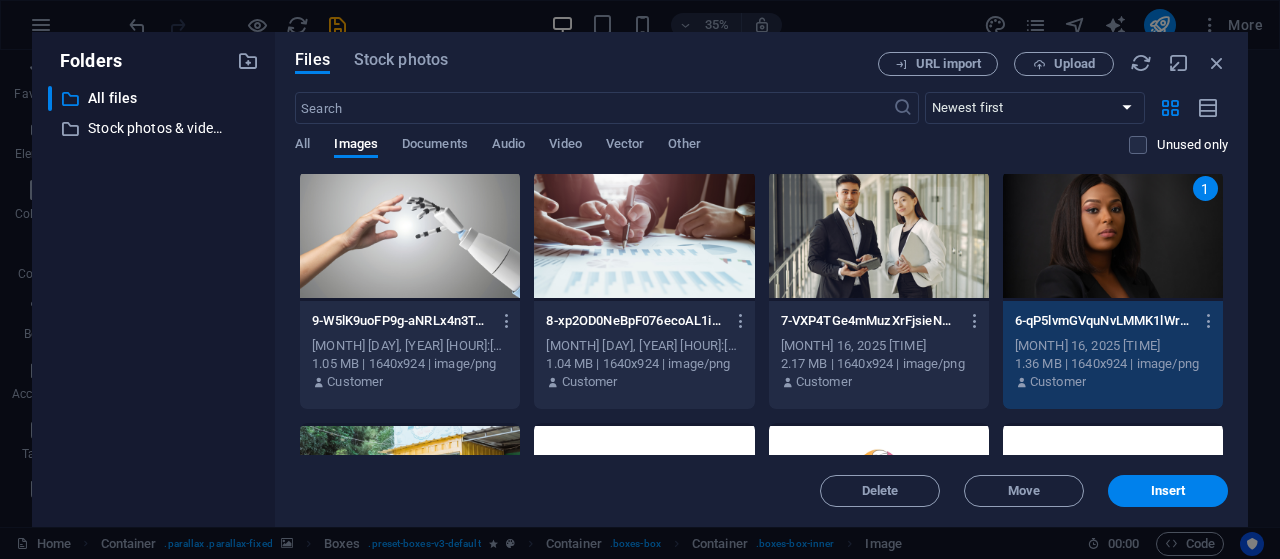 scroll, scrollTop: 4500, scrollLeft: 0, axis: vertical 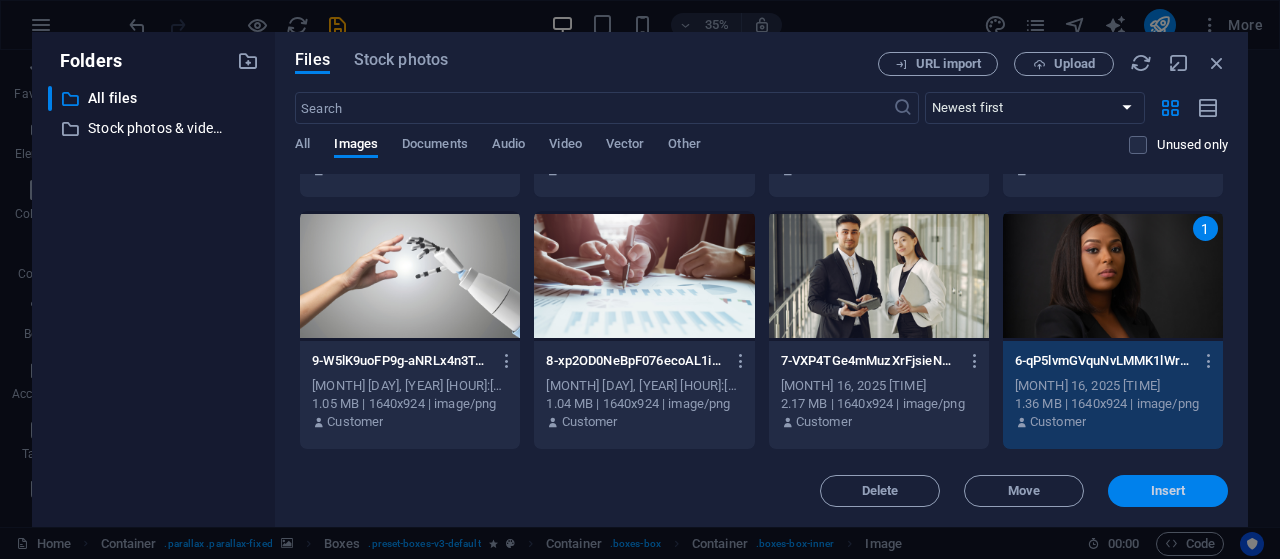 click on "Insert" at bounding box center (1168, 491) 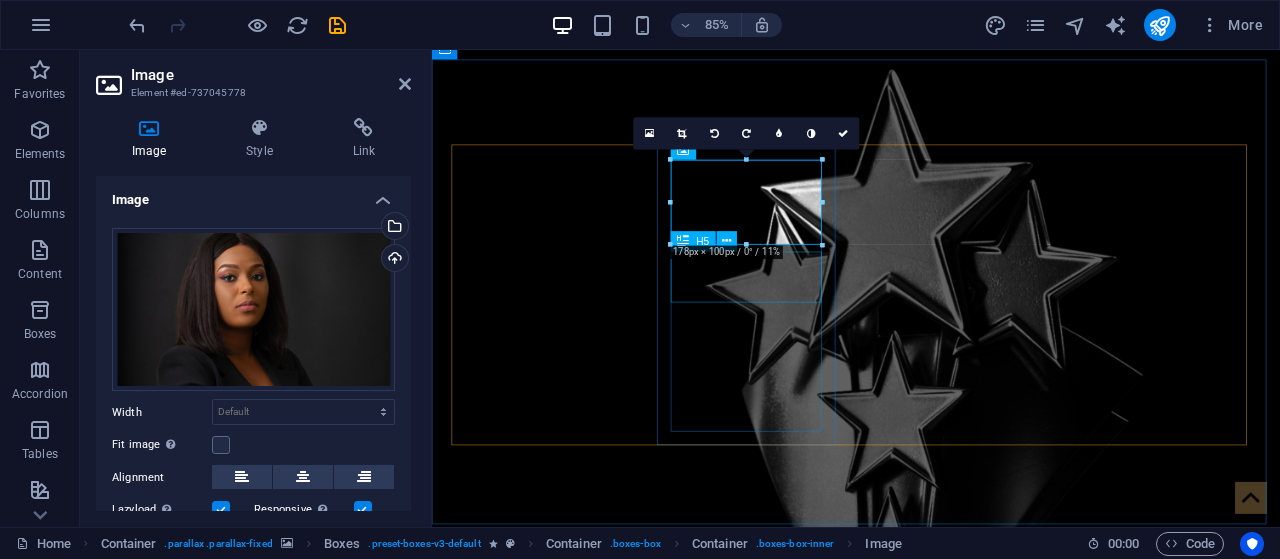 click on "best small business award" at bounding box center (568, 3180) 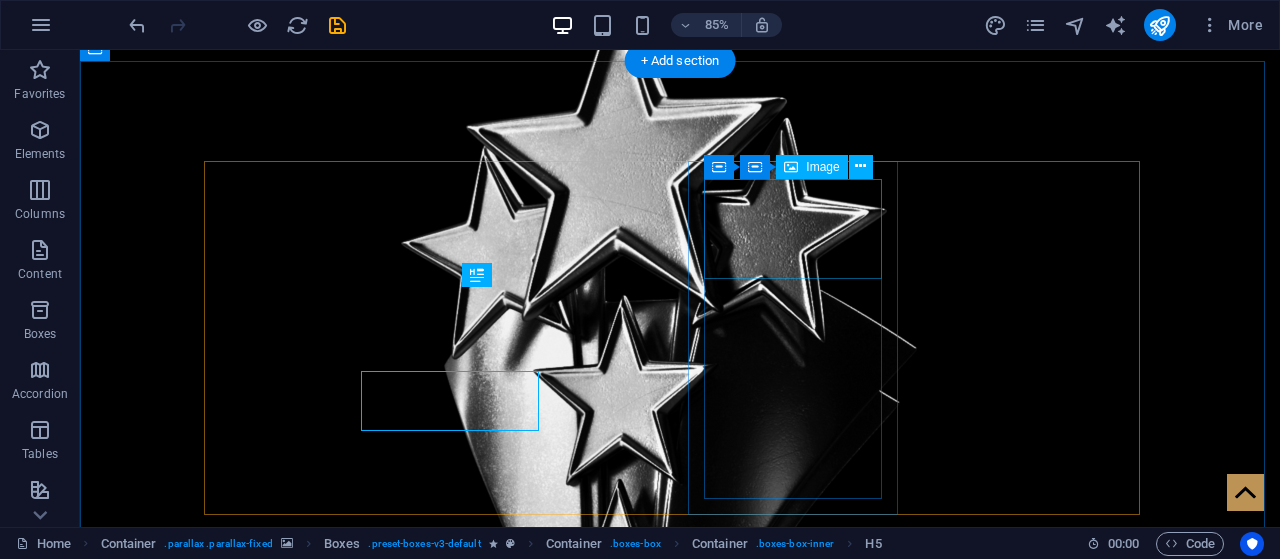 scroll, scrollTop: 1113, scrollLeft: 0, axis: vertical 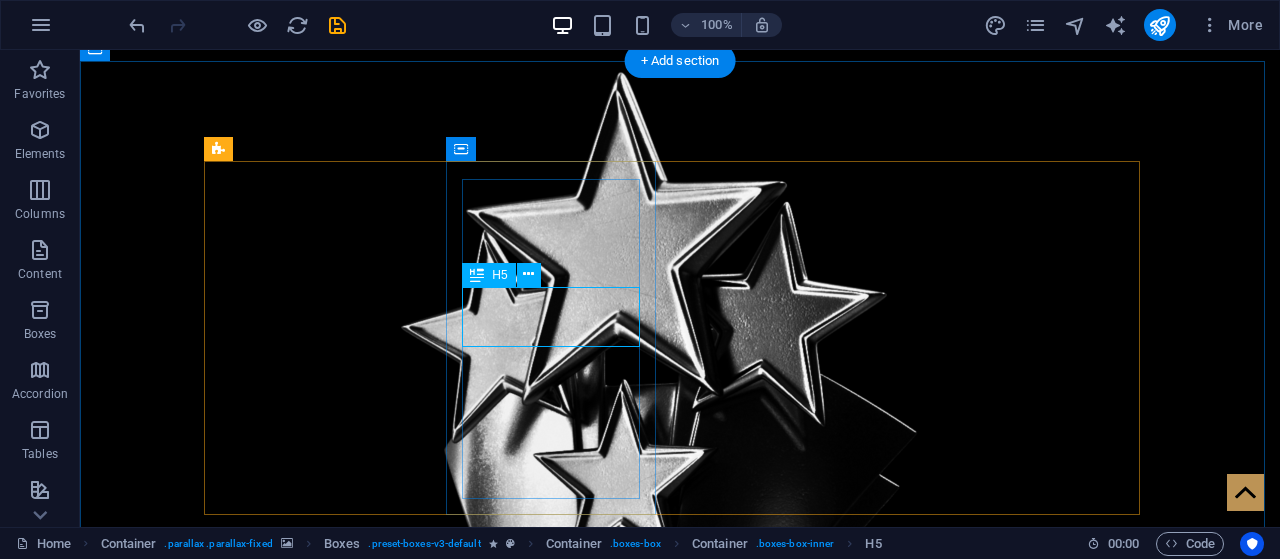 click on "best small business award" at bounding box center (317, 3408) 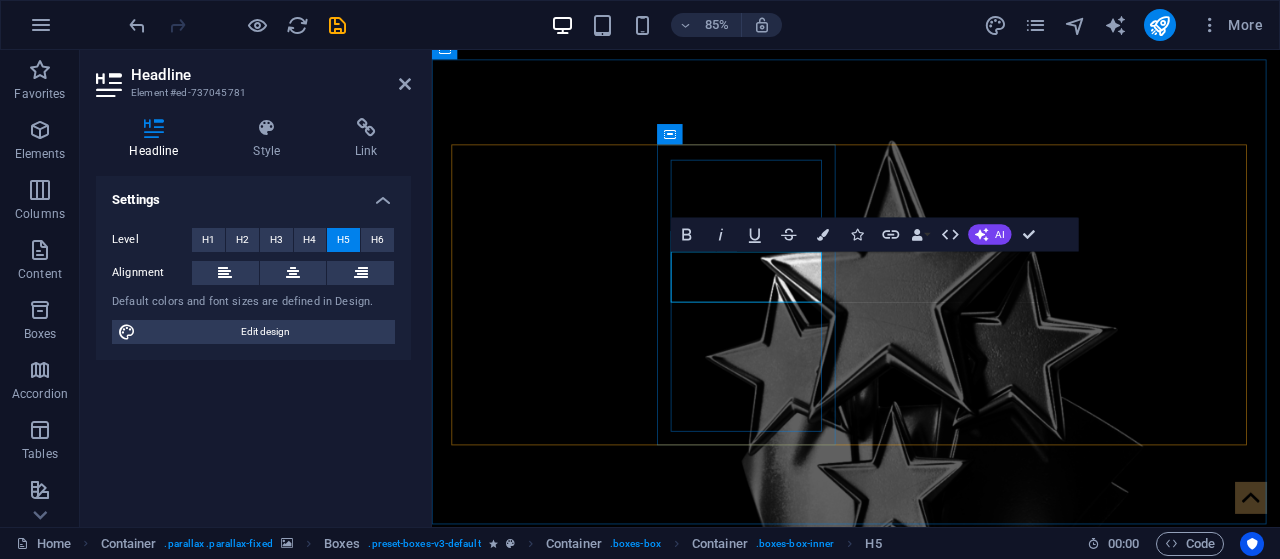 scroll, scrollTop: 1197, scrollLeft: 0, axis: vertical 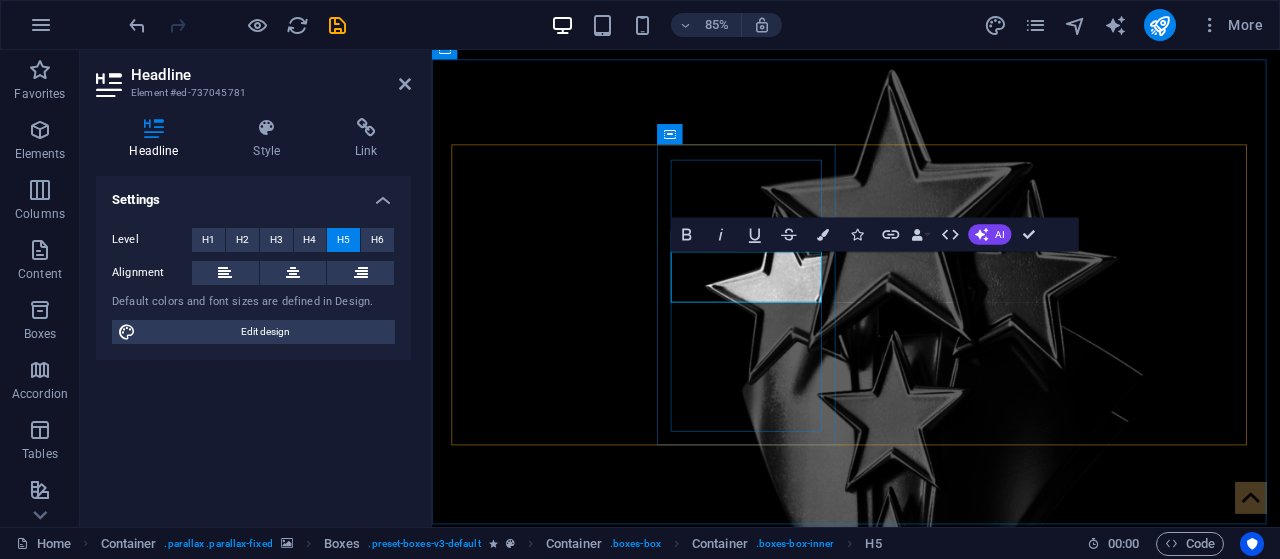 click on "best small business award" at bounding box center (568, 3179) 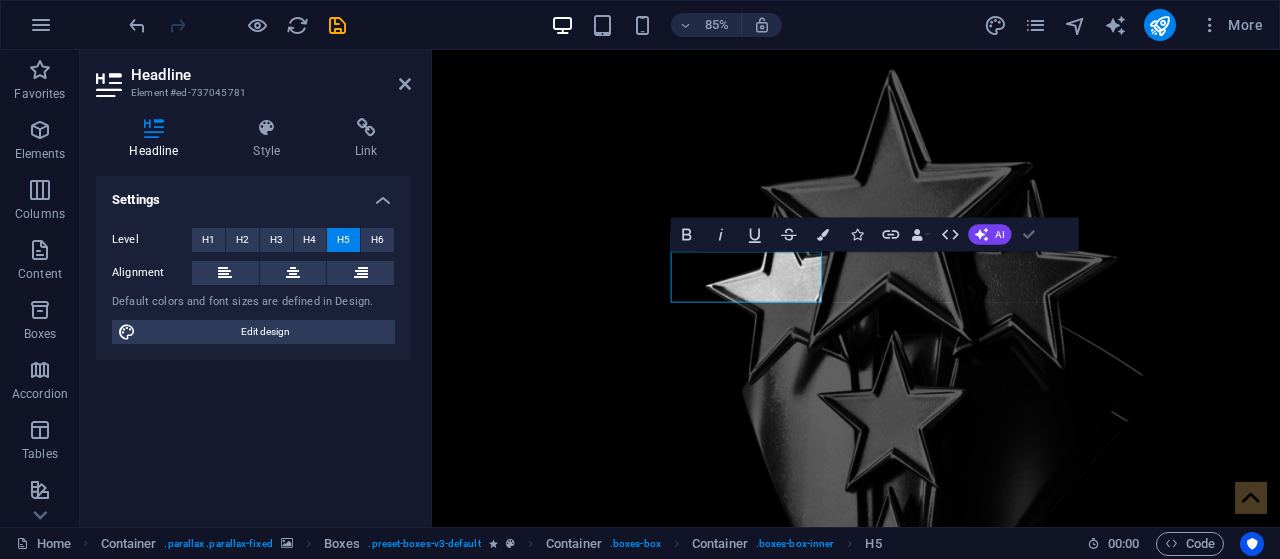 scroll, scrollTop: 1113, scrollLeft: 0, axis: vertical 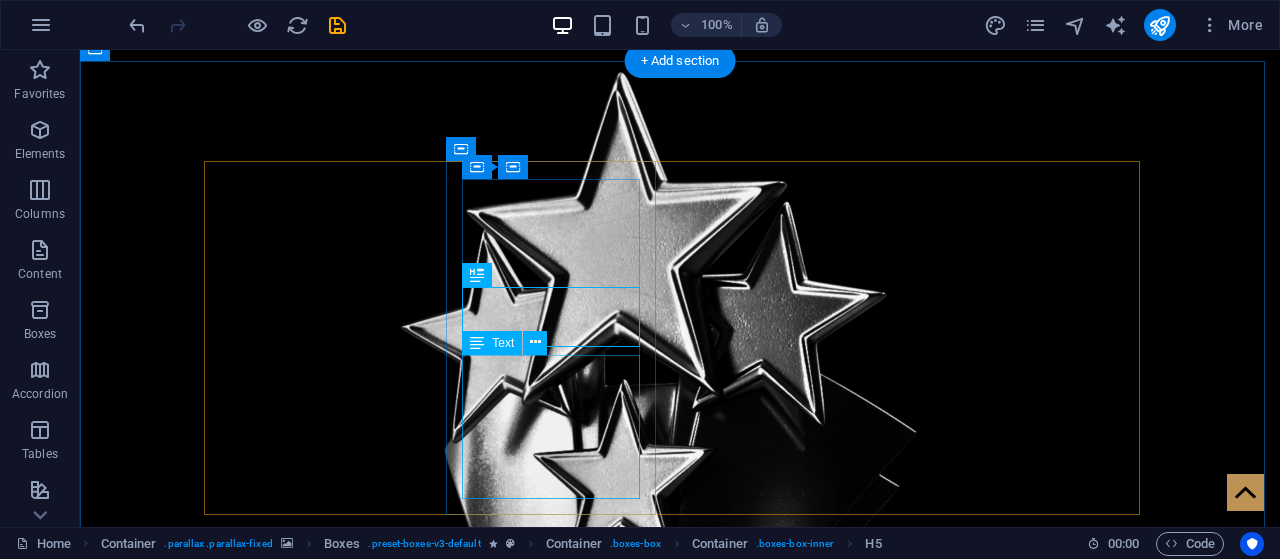 click on "Recognizes an emerging small business with less than 5 years in operation that has shown rapid growth, innovation, and community impact." at bounding box center (317, 3518) 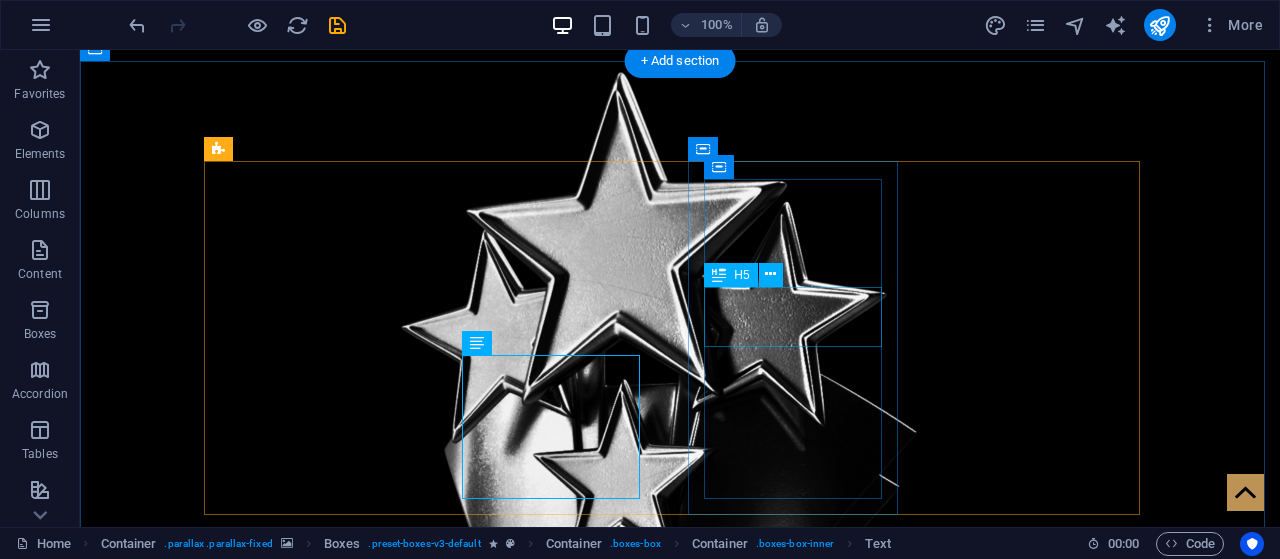 click on "best small business award" at bounding box center [317, 4354] 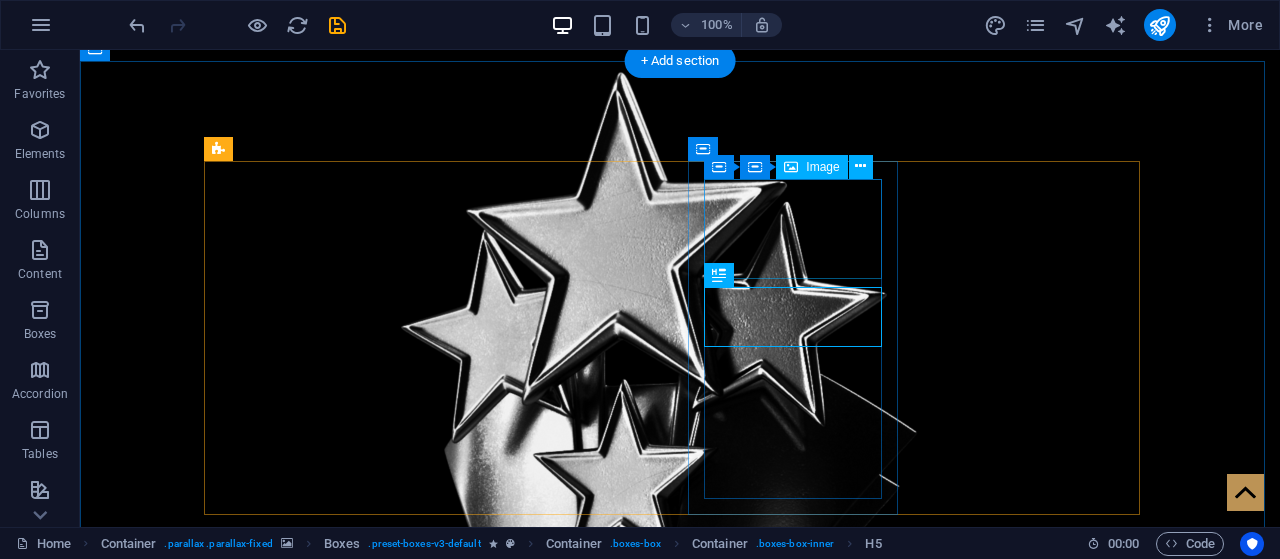 click at bounding box center [317, 3978] 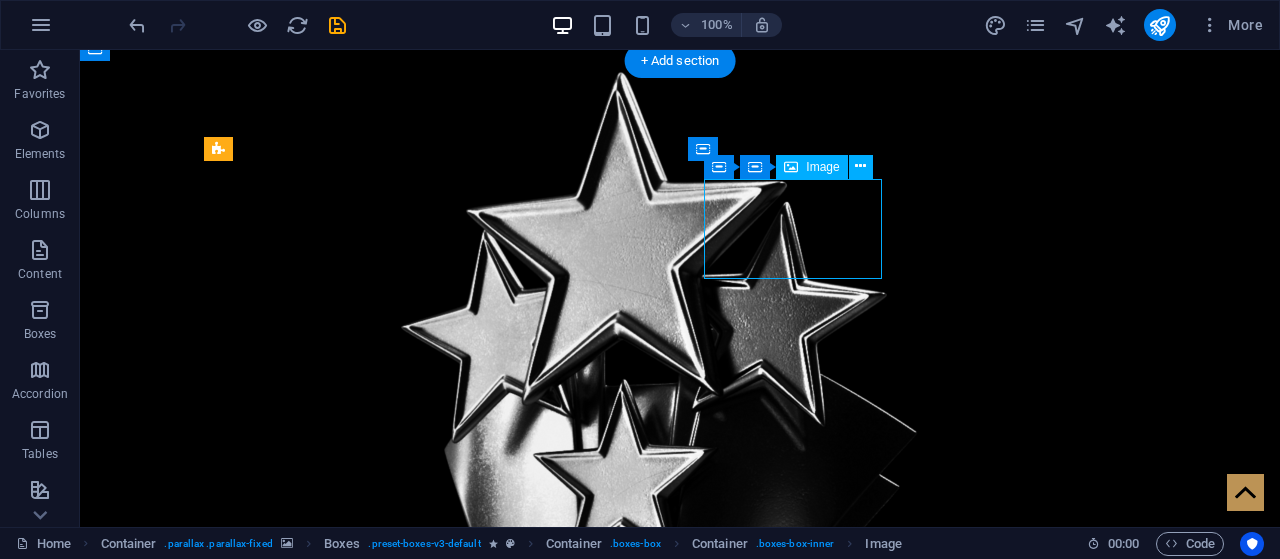 click at bounding box center (317, 3978) 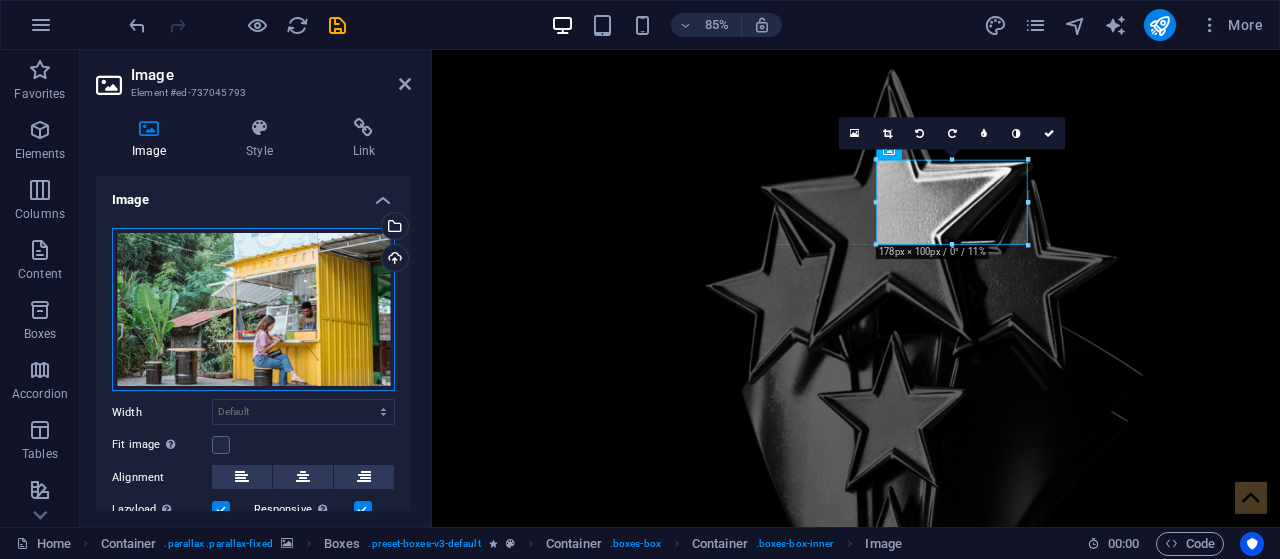 click on "Drag files here, click to choose files or select files from Files or our free stock photos & videos" at bounding box center [253, 310] 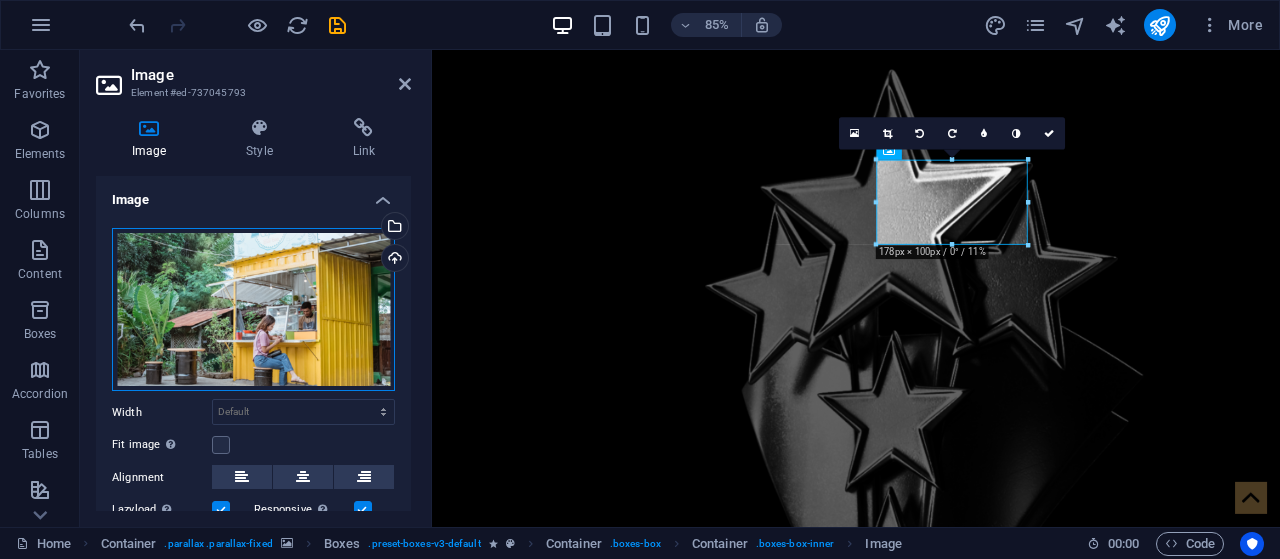 scroll, scrollTop: 2000, scrollLeft: 0, axis: vertical 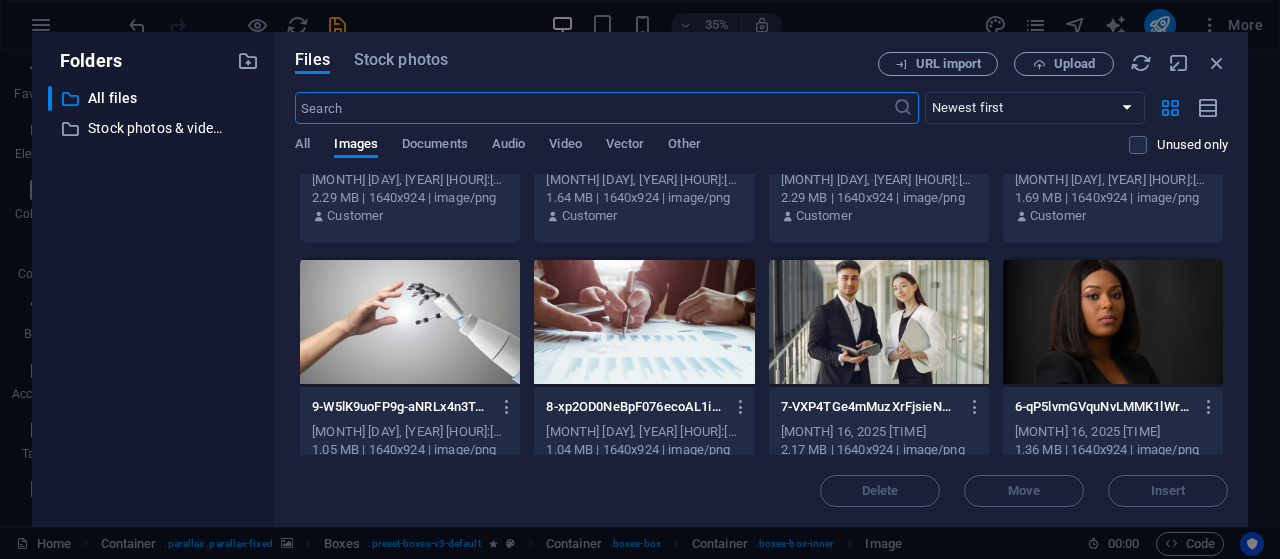 click at bounding box center [879, 322] 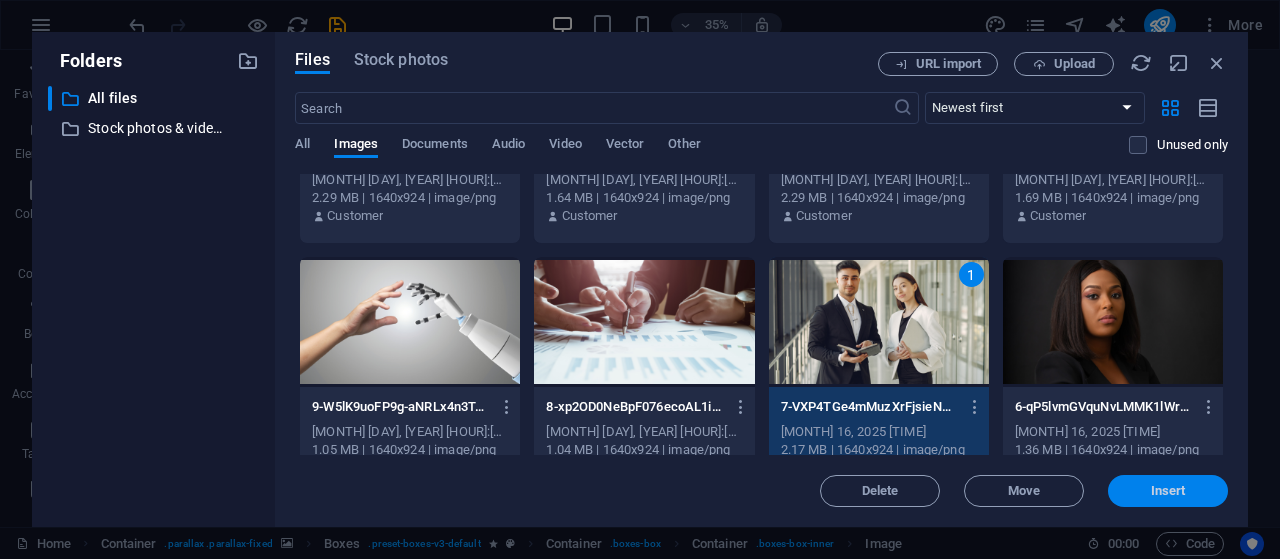 click on "Insert" at bounding box center [1168, 491] 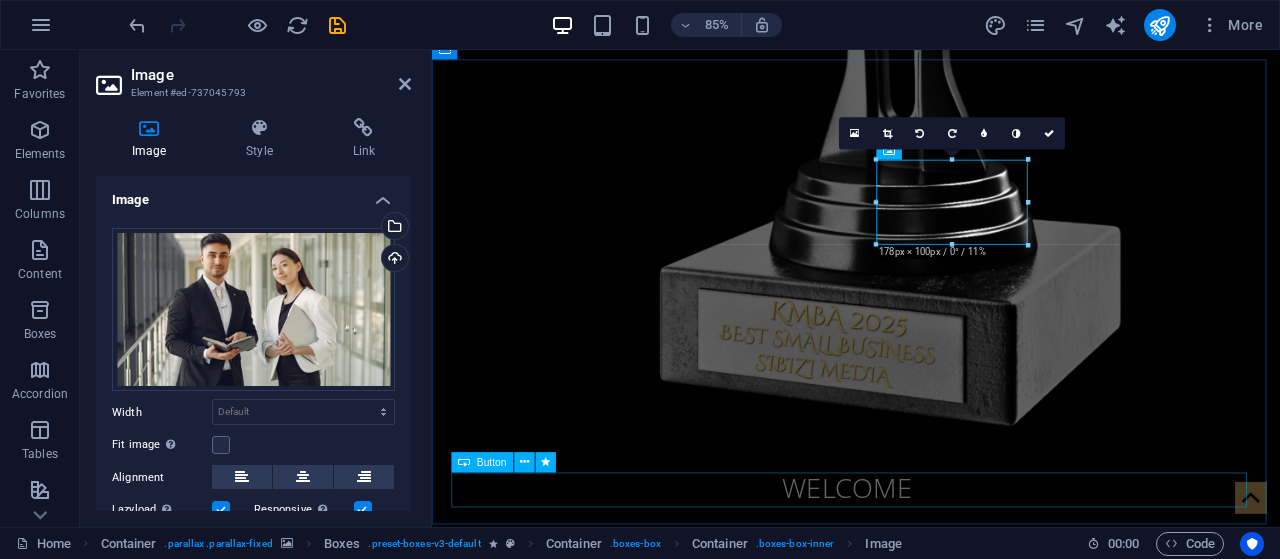 scroll, scrollTop: 1197, scrollLeft: 0, axis: vertical 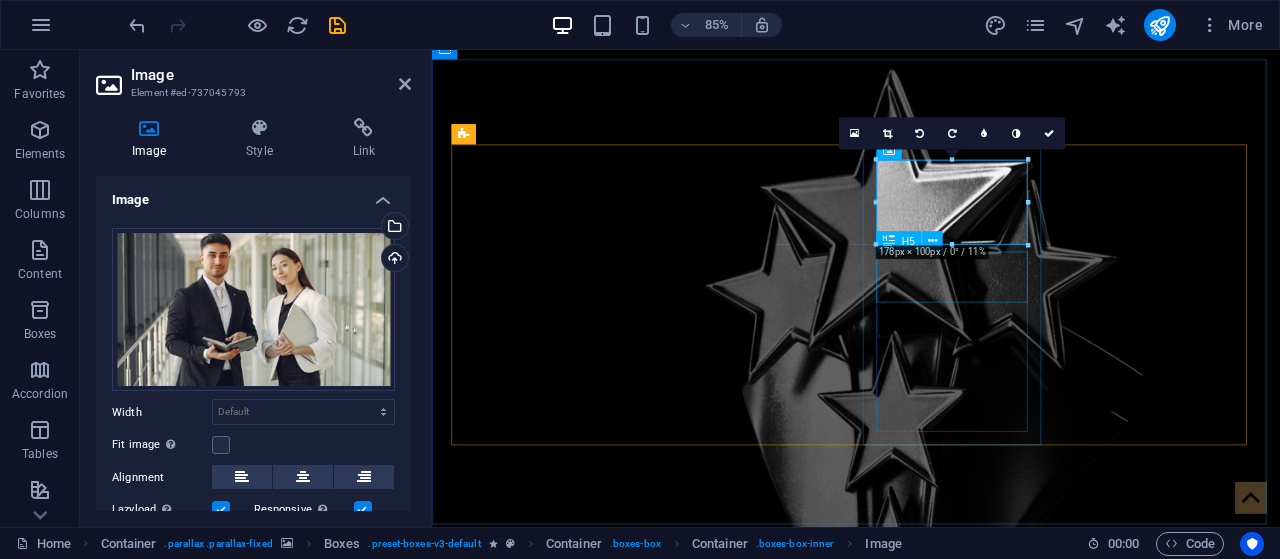 click on "best small business award" at bounding box center (568, 4013) 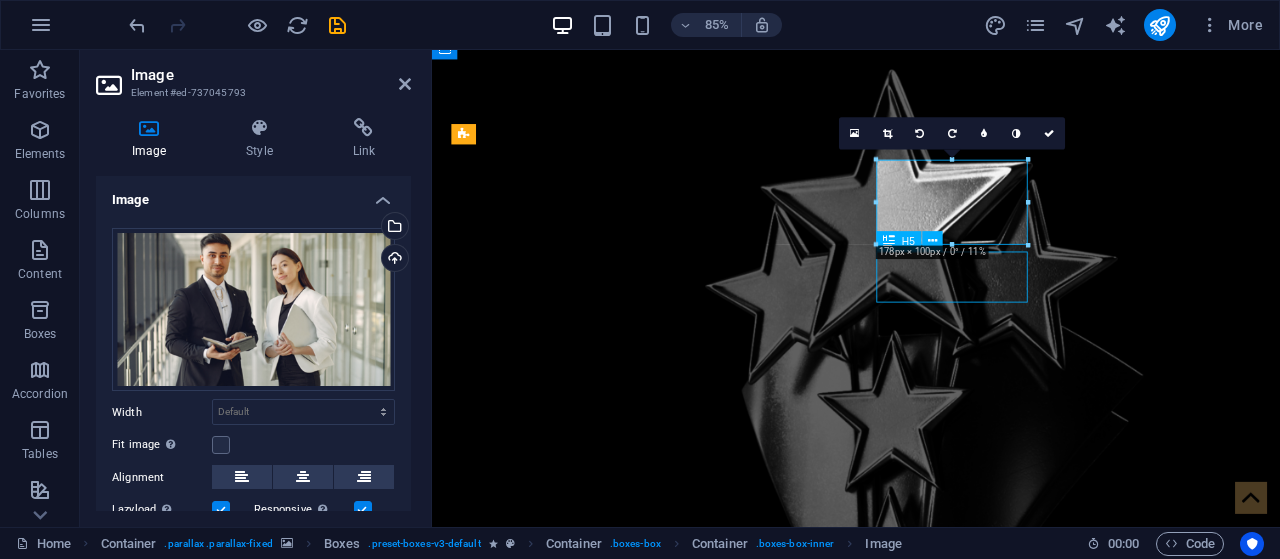 click on "best small business award" at bounding box center [568, 4013] 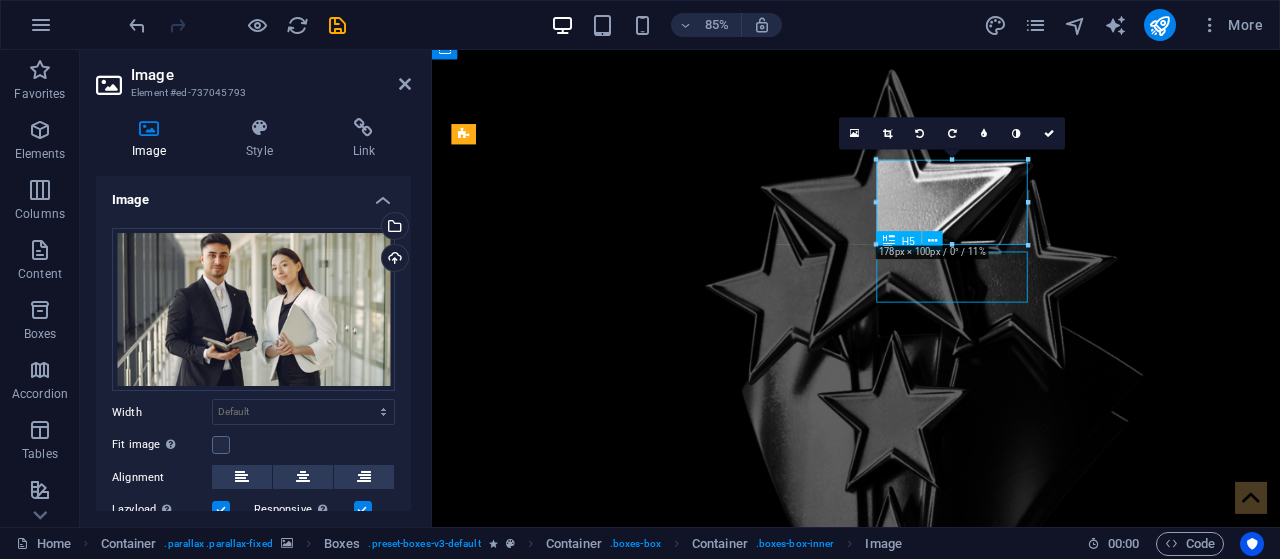 click on "Recognizes an emerging small business with less than 5 years in operation that has shown rapid growth, innovation, and community impact." at bounding box center (568, 4123) 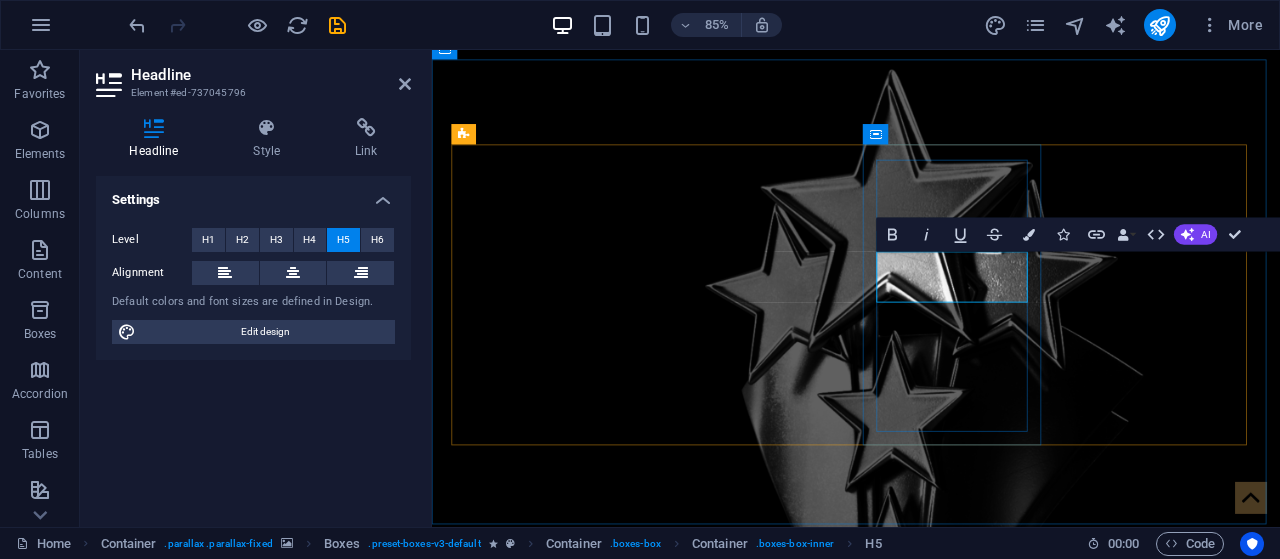 type 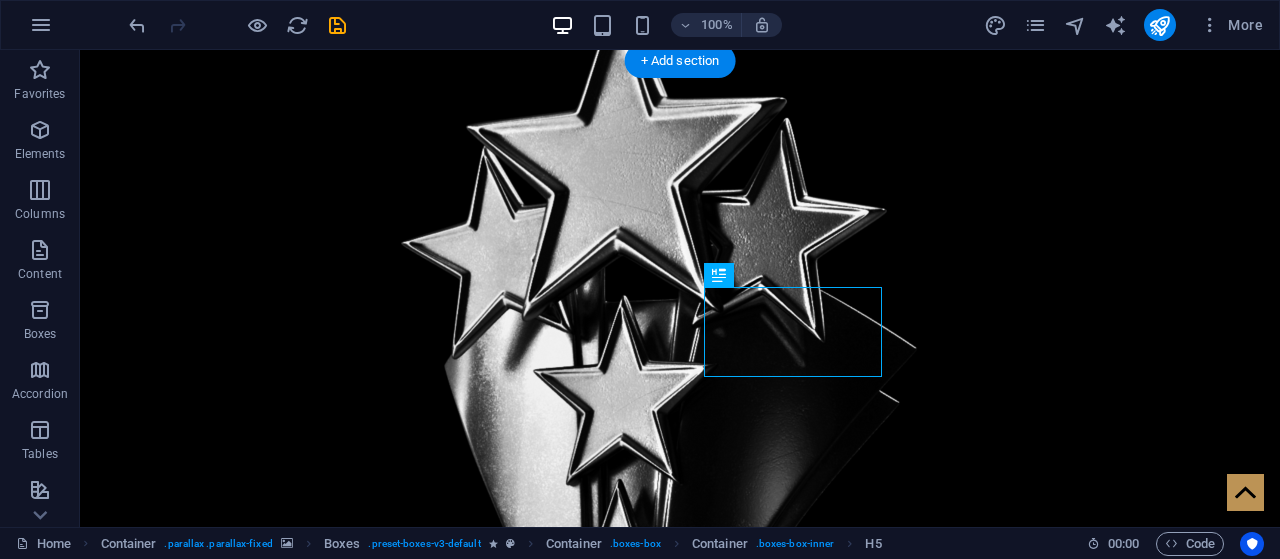 scroll, scrollTop: 1113, scrollLeft: 0, axis: vertical 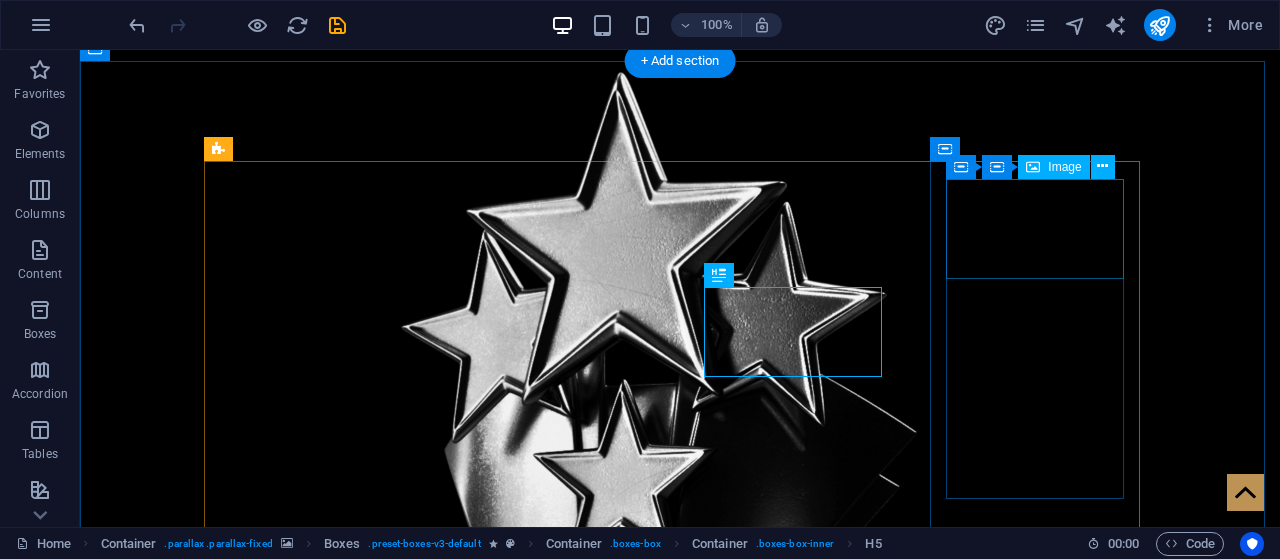 click at bounding box center (317, 4954) 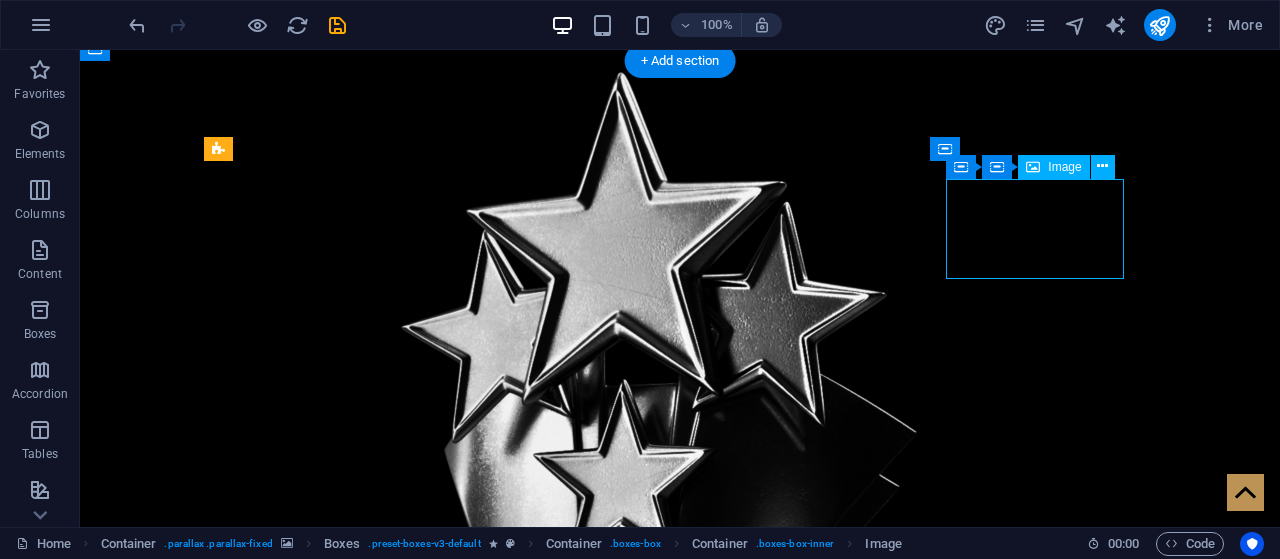 click at bounding box center (317, 4954) 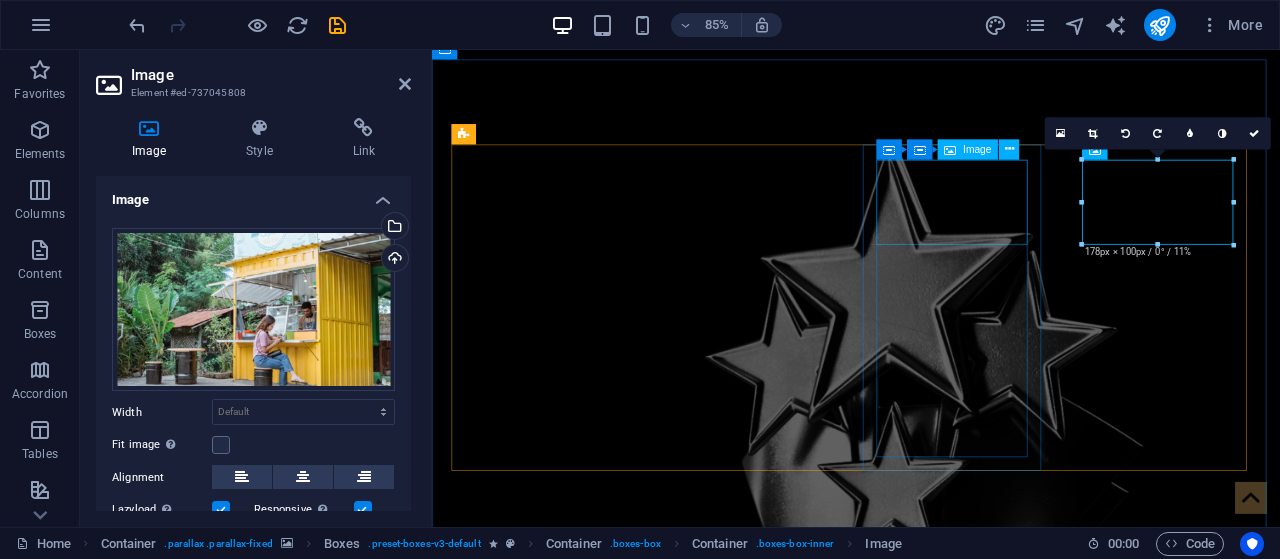 scroll, scrollTop: 1197, scrollLeft: 0, axis: vertical 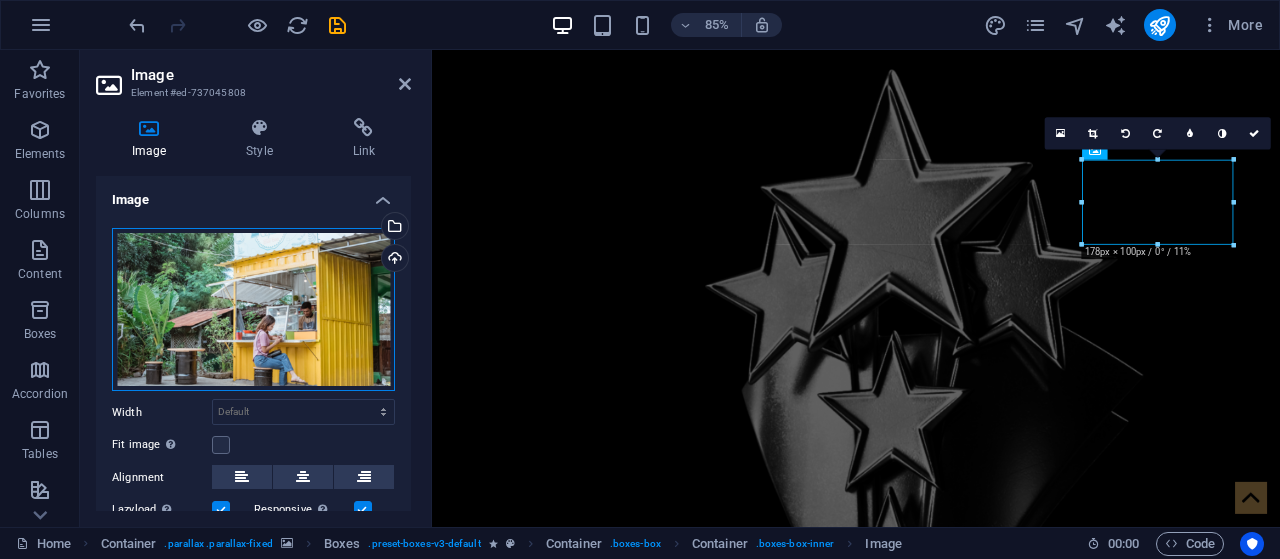click on "Drag files here, click to choose files or select files from Files or our free stock photos & videos" at bounding box center (253, 310) 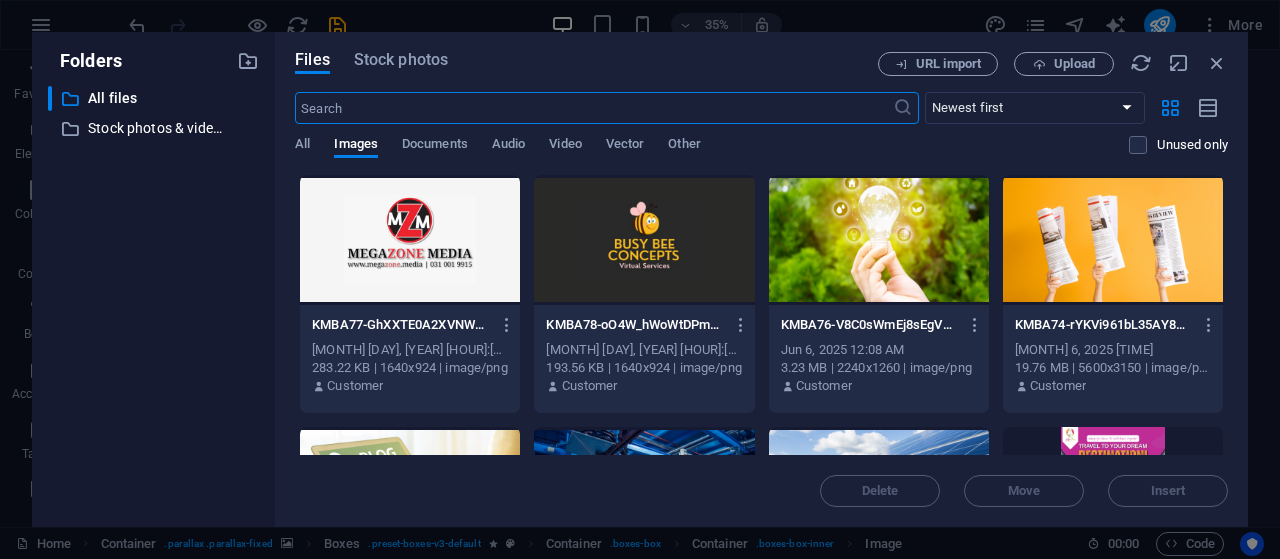 scroll, scrollTop: 2000, scrollLeft: 0, axis: vertical 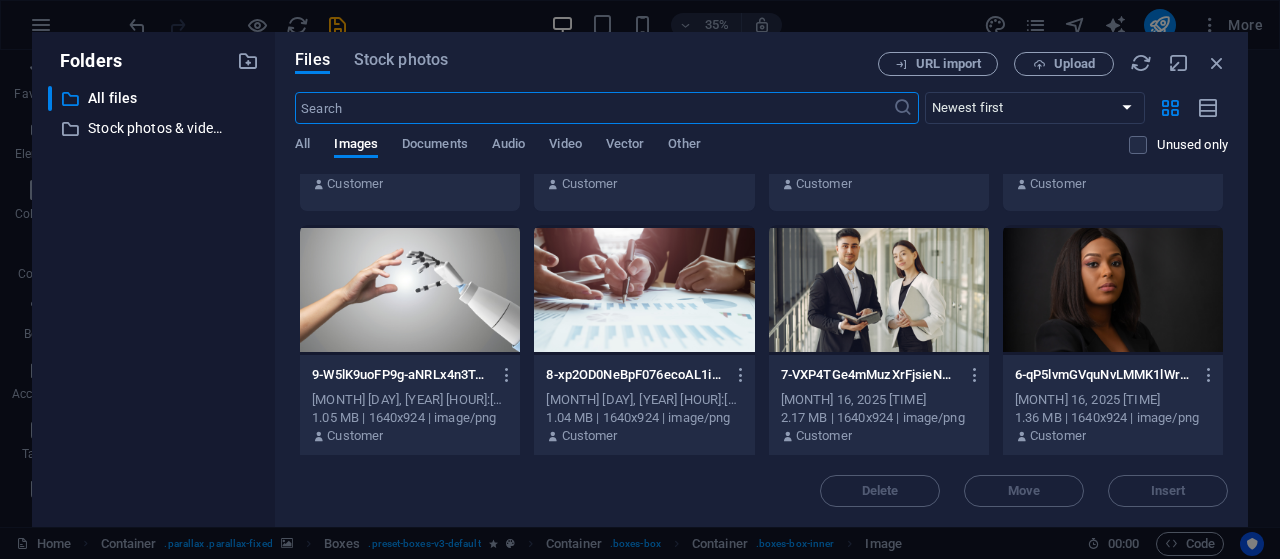 click at bounding box center (644, 290) 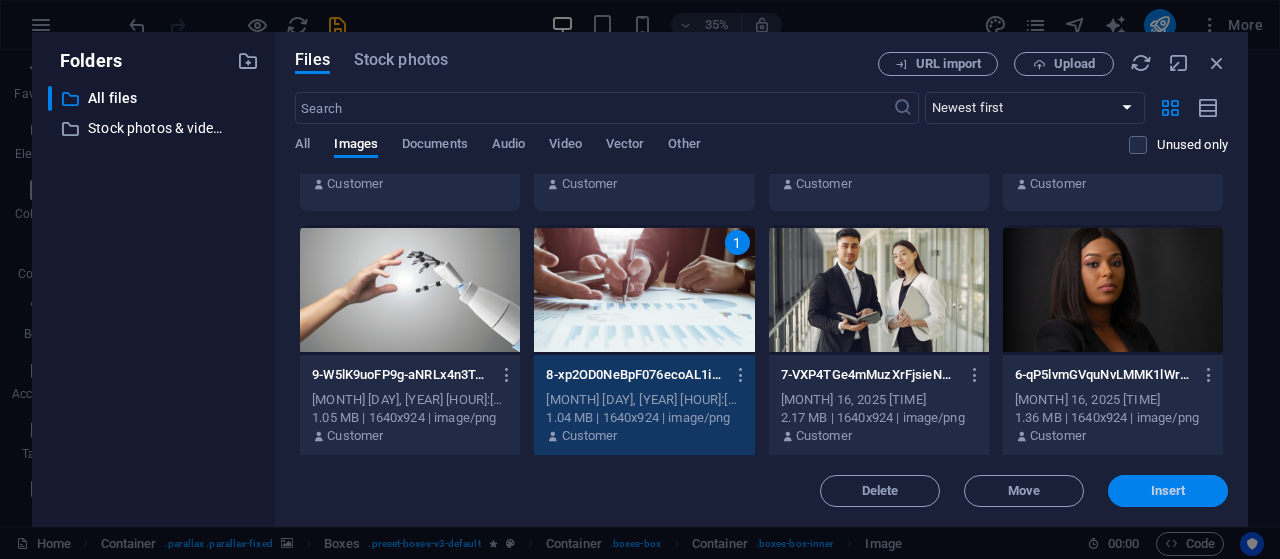 click on "Insert" at bounding box center (1168, 491) 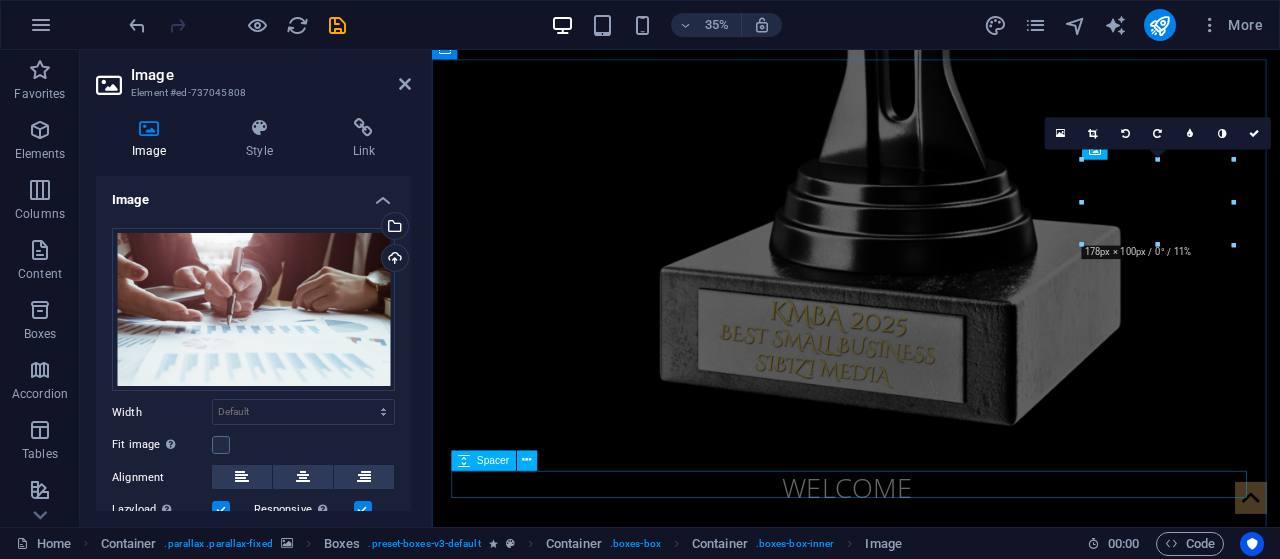 scroll, scrollTop: 1197, scrollLeft: 0, axis: vertical 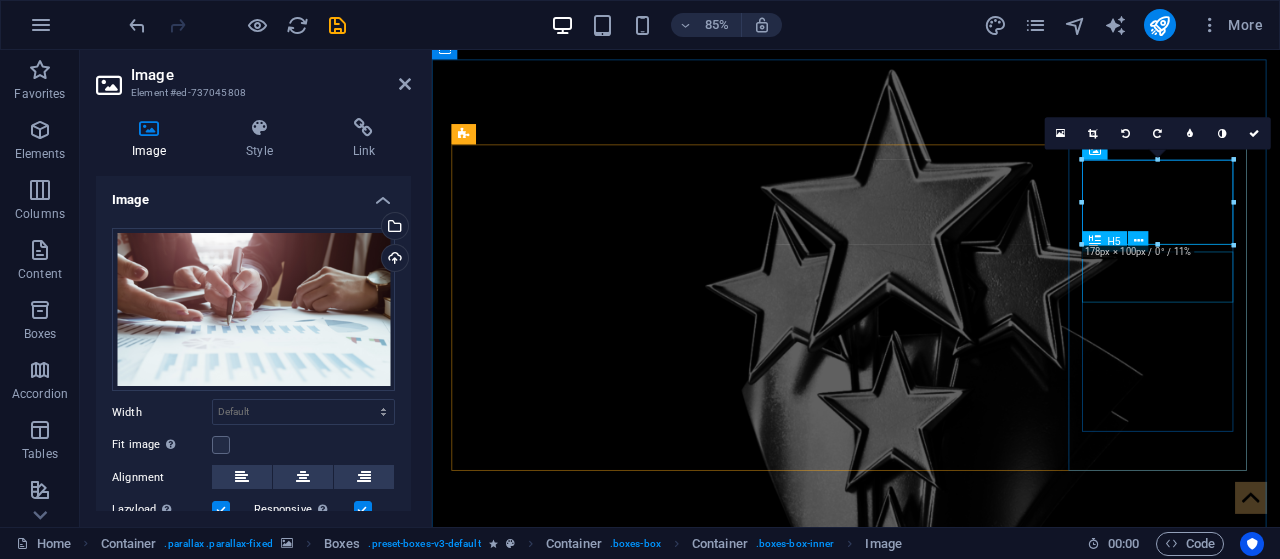 click on "best small business award" at bounding box center [568, 4875] 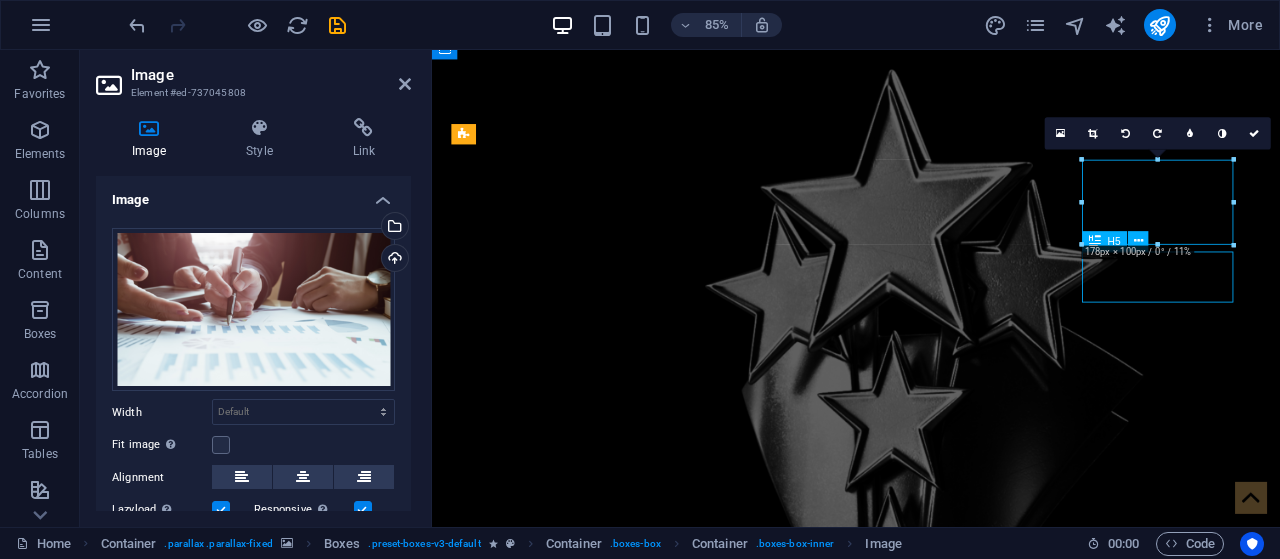 click on "best small business award" at bounding box center (568, 4875) 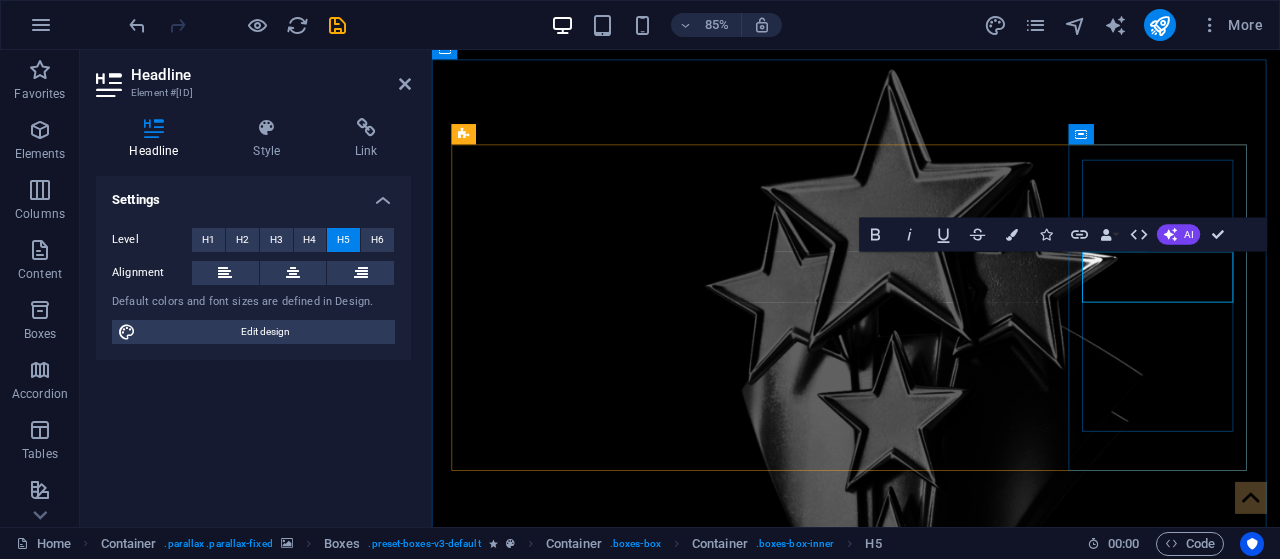 type 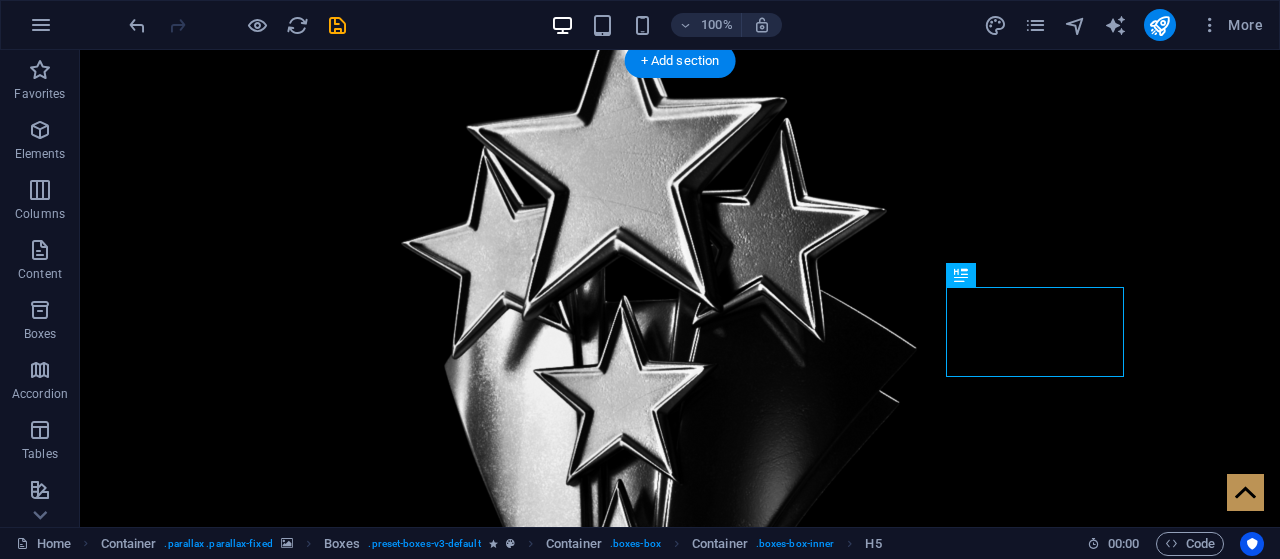 scroll, scrollTop: 1113, scrollLeft: 0, axis: vertical 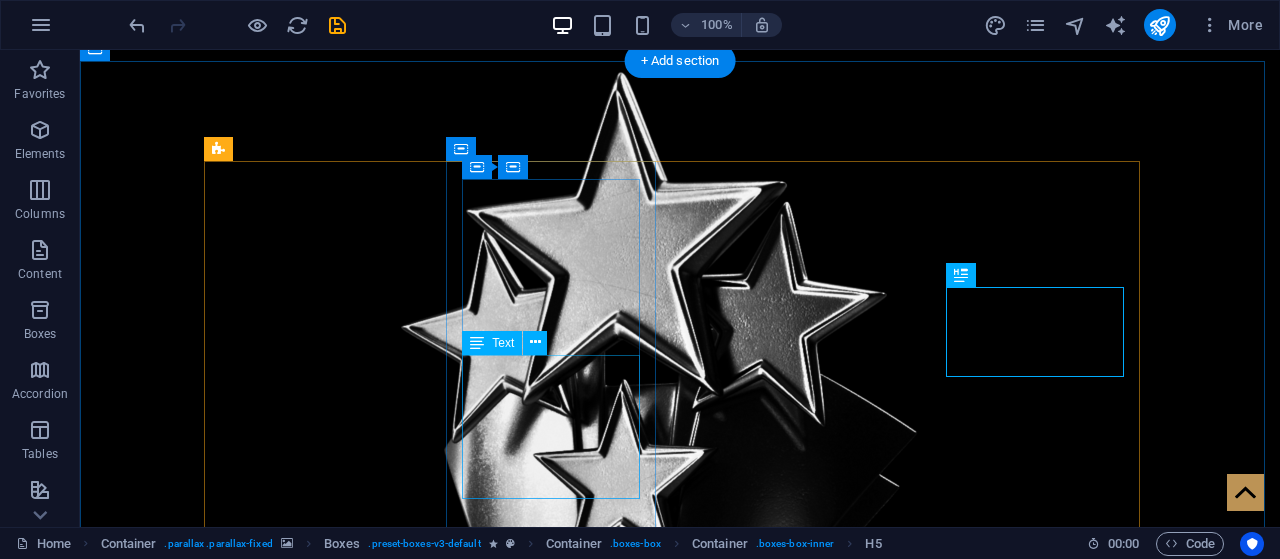 click on "Recognizes an emerging small business with less than 5 years in operation that has shown rapid growth, innovation, and community impact." at bounding box center (317, 3518) 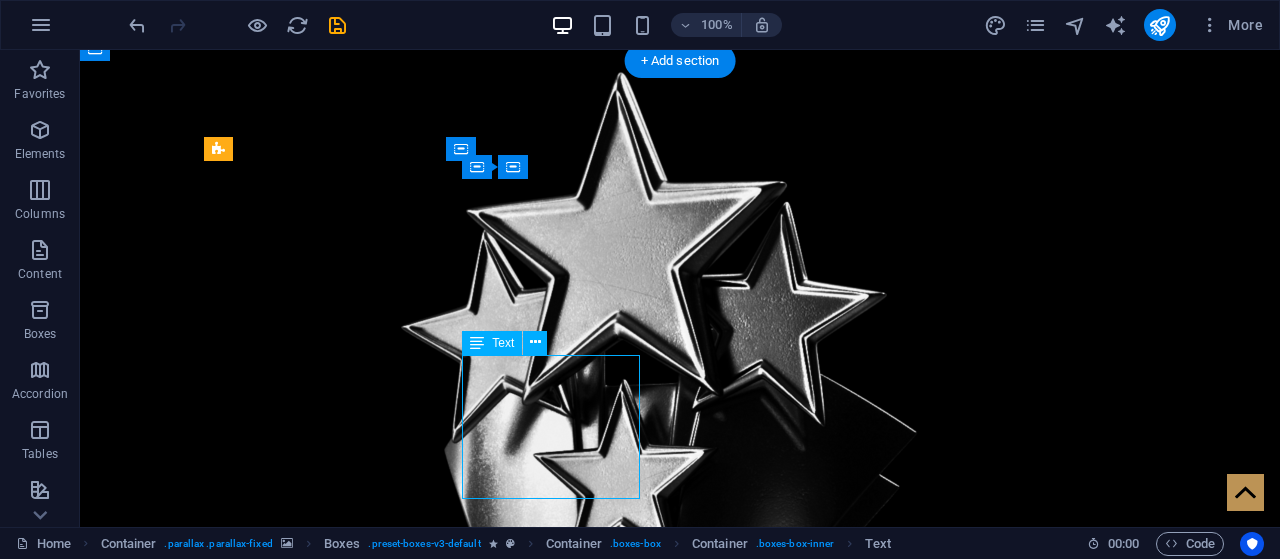 click on "Recognizes an emerging small business with less than 5 years in operation that has shown rapid growth, innovation, and community impact." at bounding box center (317, 3518) 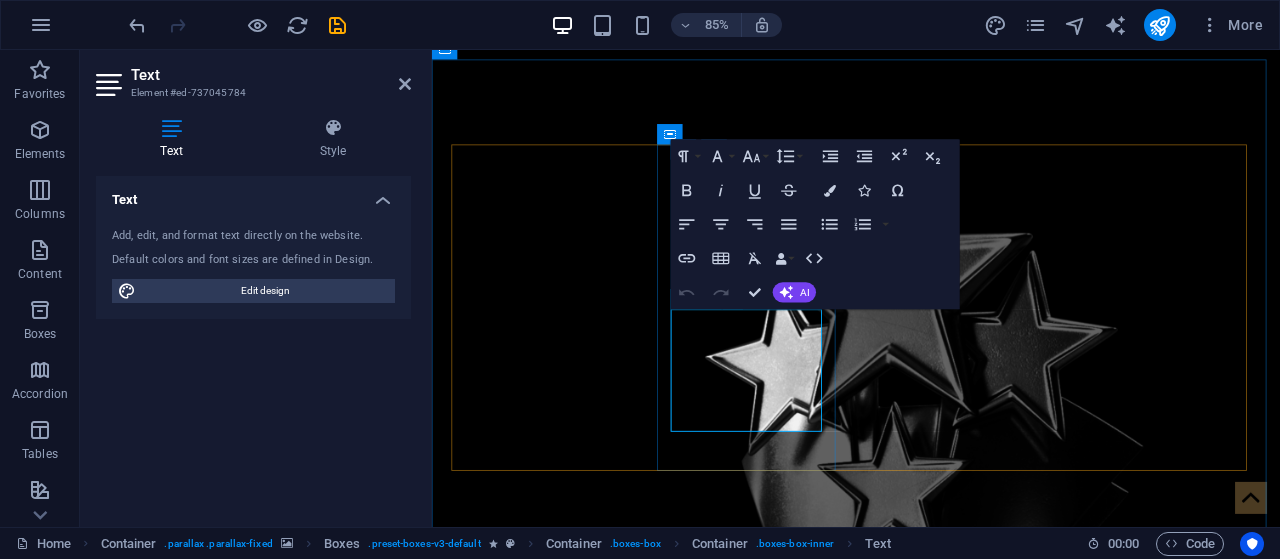 scroll, scrollTop: 1197, scrollLeft: 0, axis: vertical 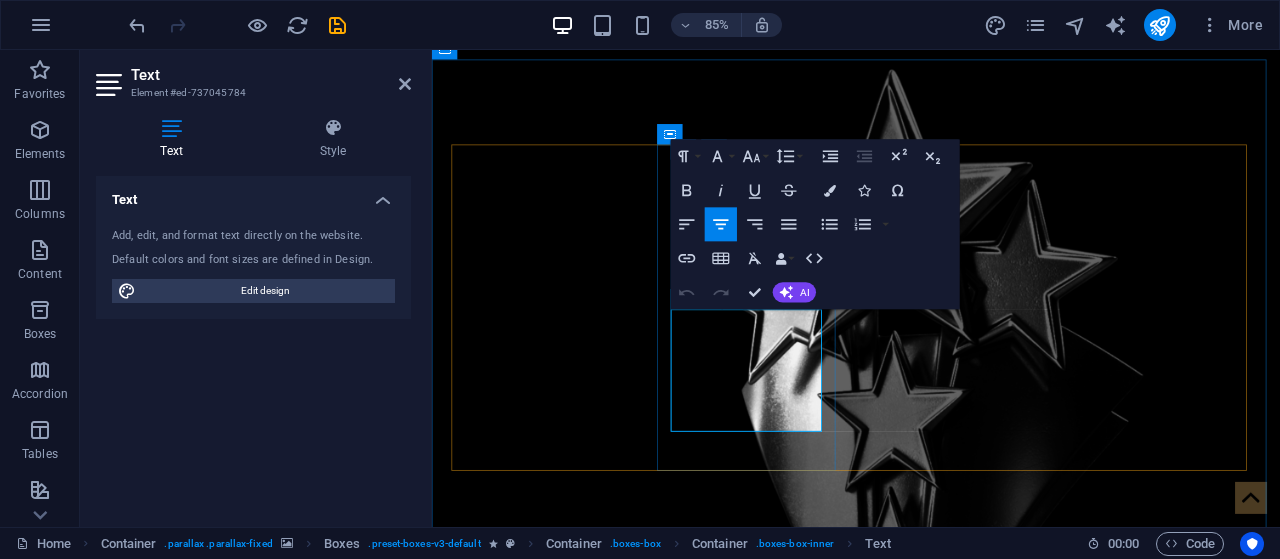 click on "Recognizes an emerging small business with less than 5 years in operation that has shown rapid growth, innovation, and community impact." at bounding box center (568, 3290) 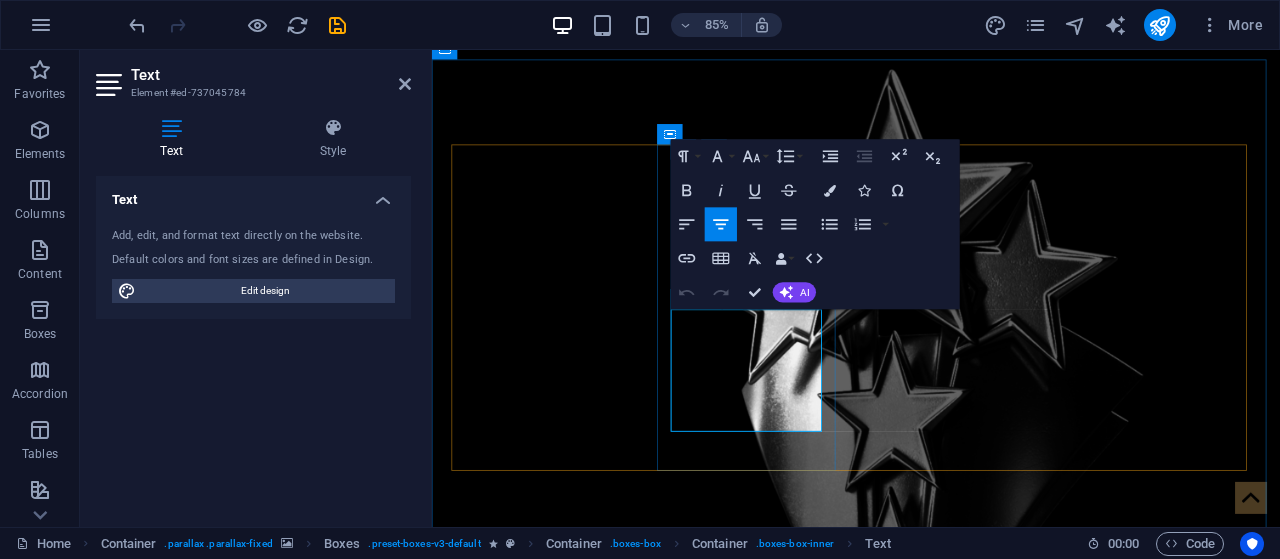 type 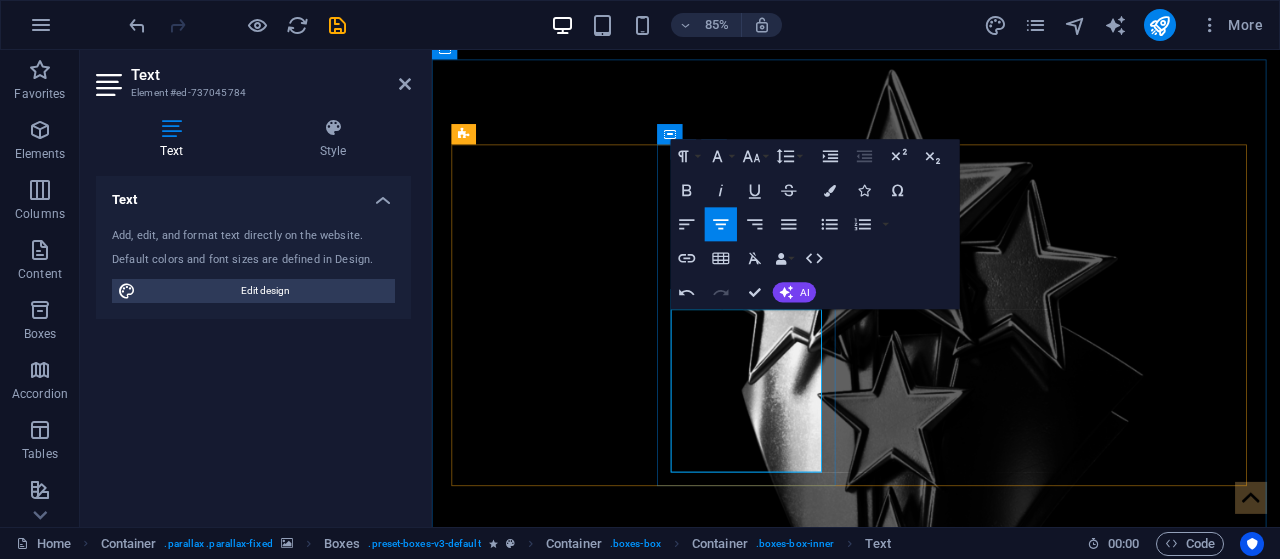 click on "​Recognizes CEO from companies who havebeen operating for 5 years or more with proven track record of scaling a self sustaining business under their leadership." at bounding box center [568, 3314] 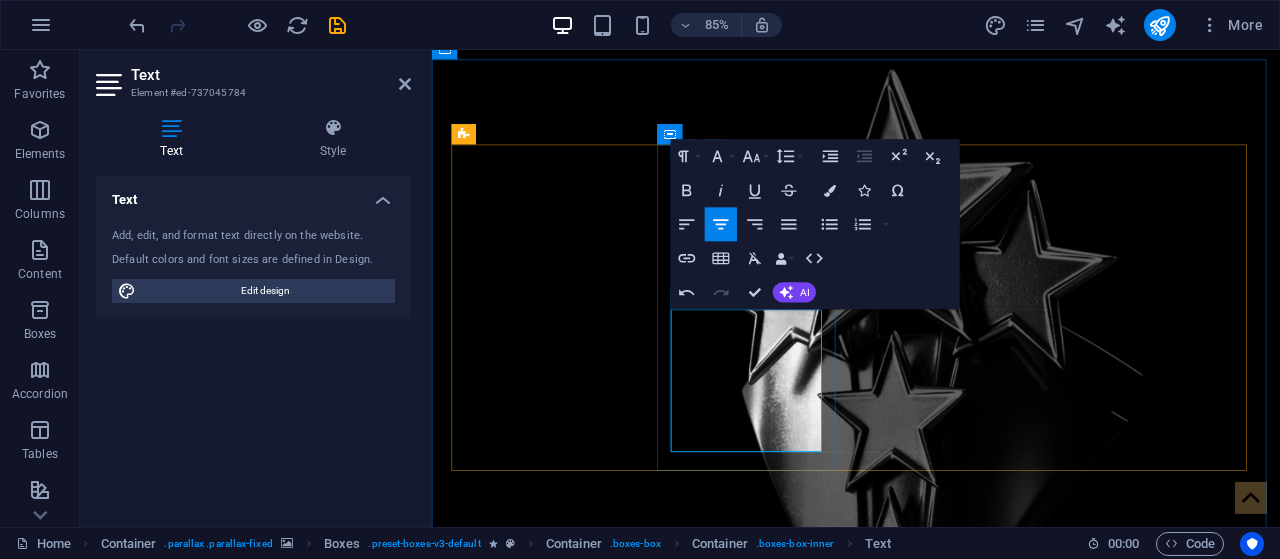 click on "Recognizes CEO from companies that have been operating for 5 + years with proven track record of scaling a self sustaining business under their leadership." at bounding box center [568, 3302] 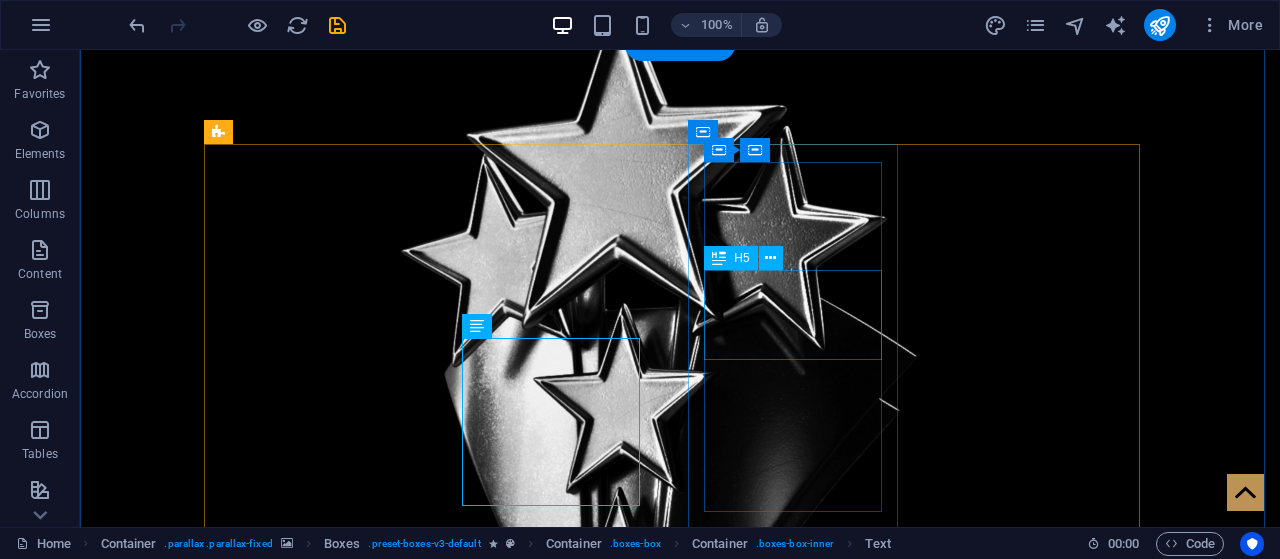 scroll, scrollTop: 1213, scrollLeft: 0, axis: vertical 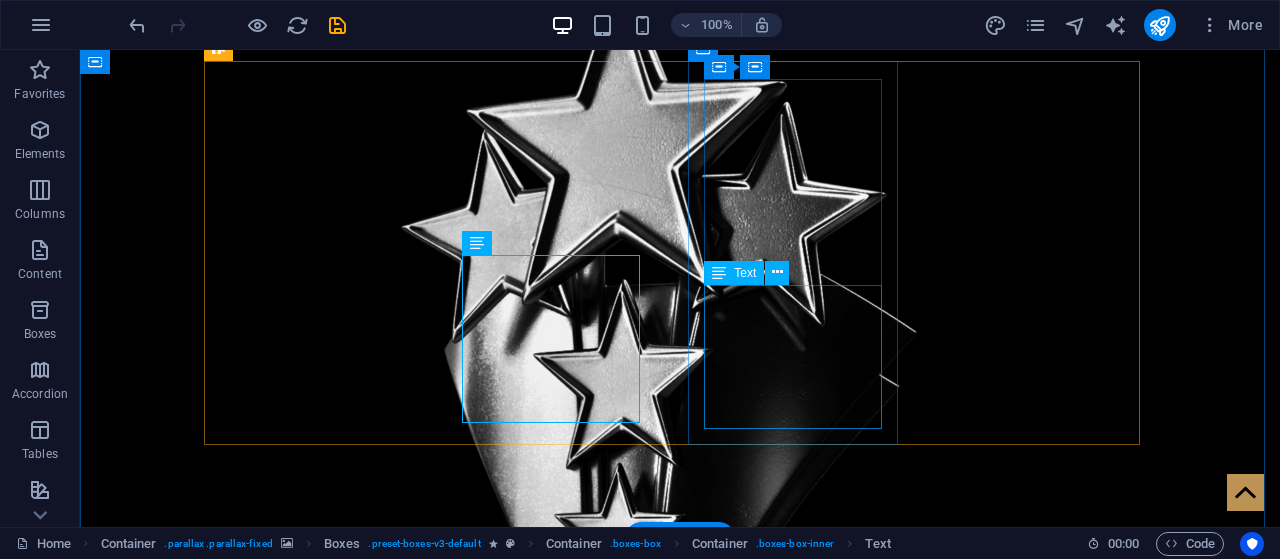 click on "Recognizes an emerging small business with less than 5 years in operation that has shown rapid growth, innovation, and community impact." at bounding box center (317, 4418) 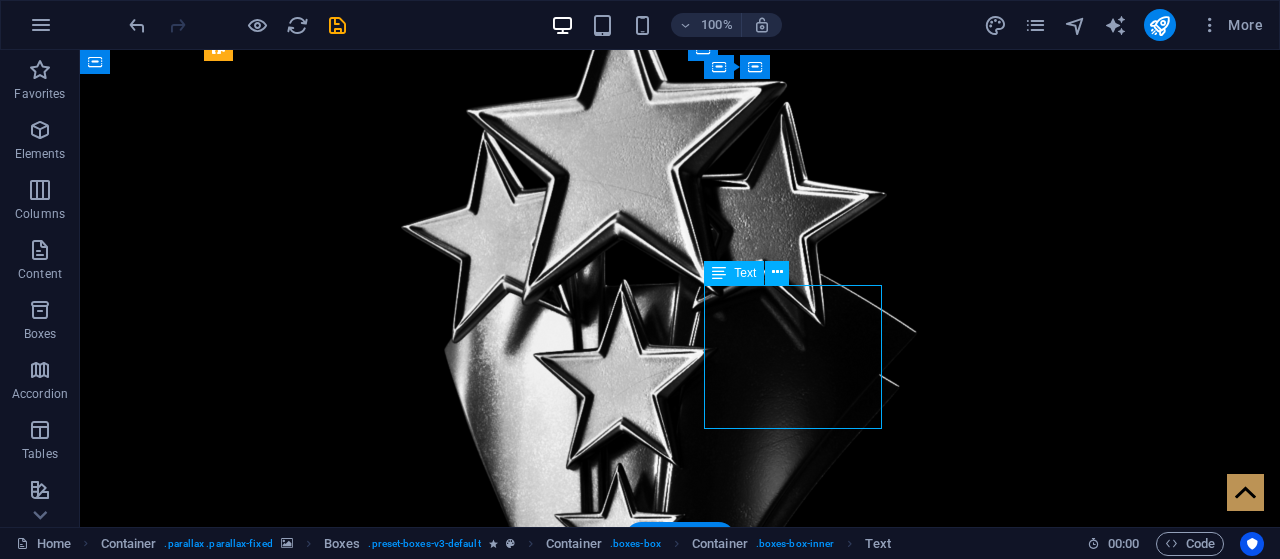 click on "Recognizes an emerging small business with less than 5 years in operation that has shown rapid growth, innovation, and community impact." at bounding box center [317, 4418] 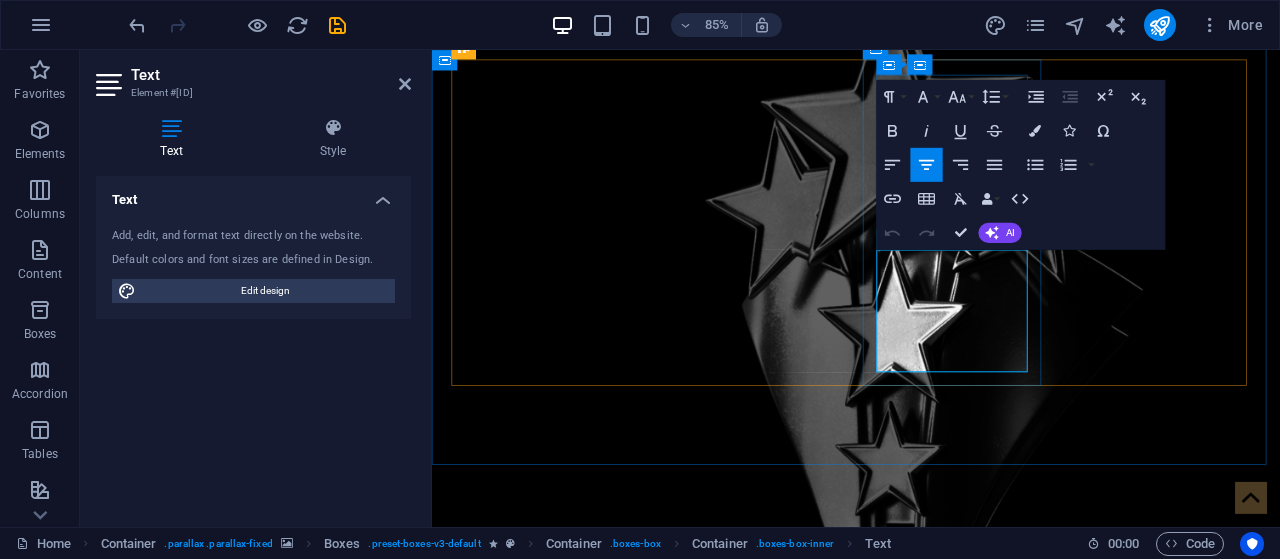 scroll, scrollTop: 1297, scrollLeft: 0, axis: vertical 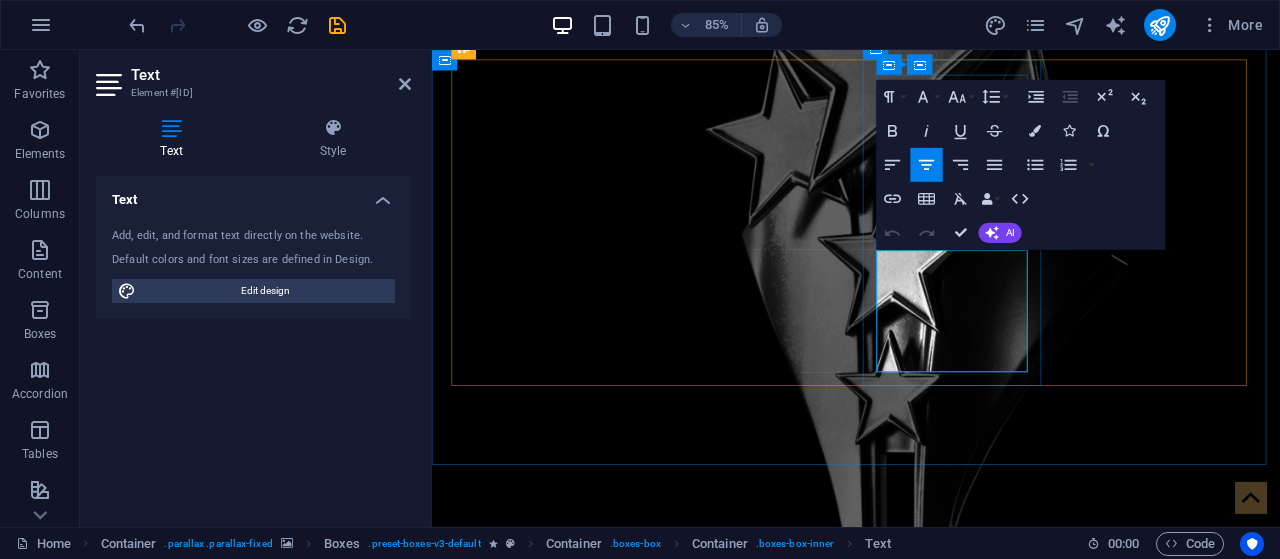 click on "Recognizes an emerging small business with less than 5 years in operation that has shown rapid growth, innovation, and community impact." at bounding box center (568, 3993) 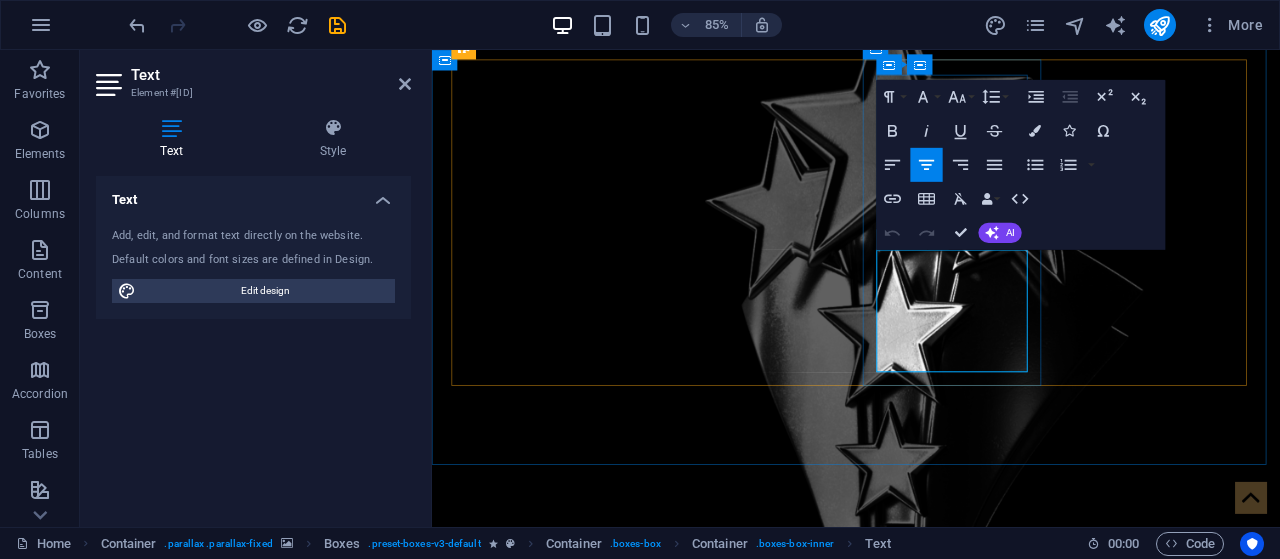 type 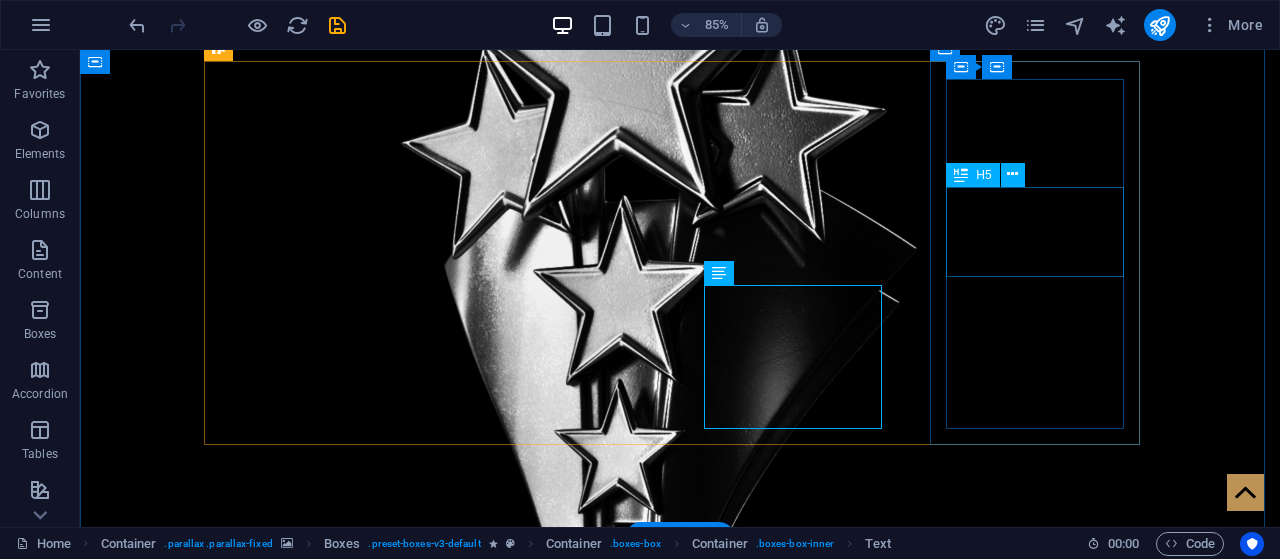 scroll, scrollTop: 1213, scrollLeft: 0, axis: vertical 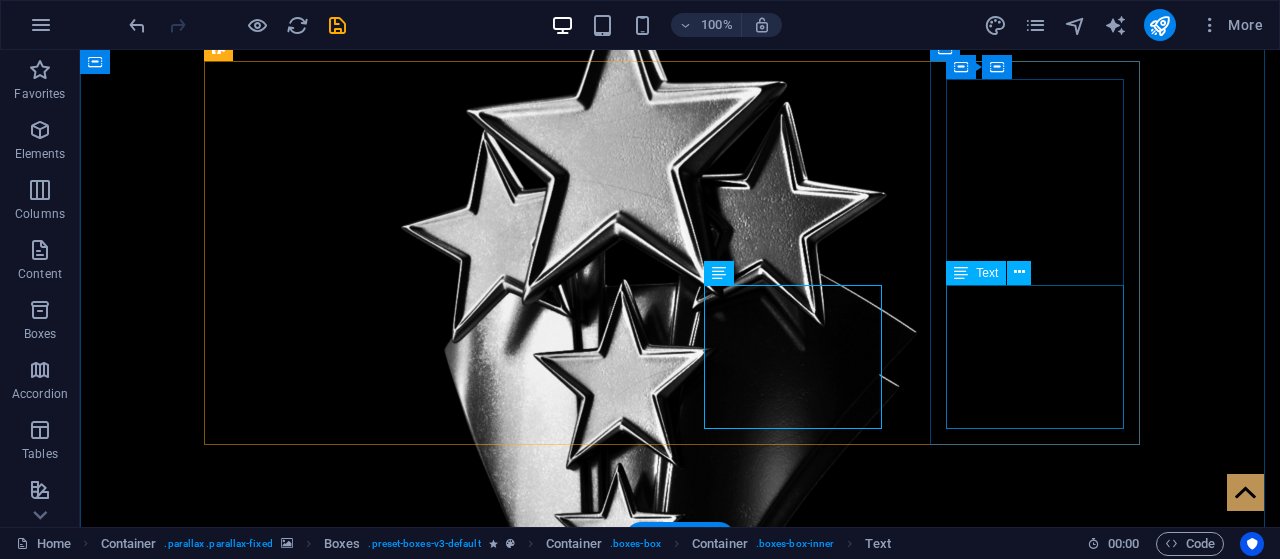 click on "Recognizes an emerging small business with less than 5 years in operation that has shown rapid growth, innovation, and community impact." at bounding box center [317, 5370] 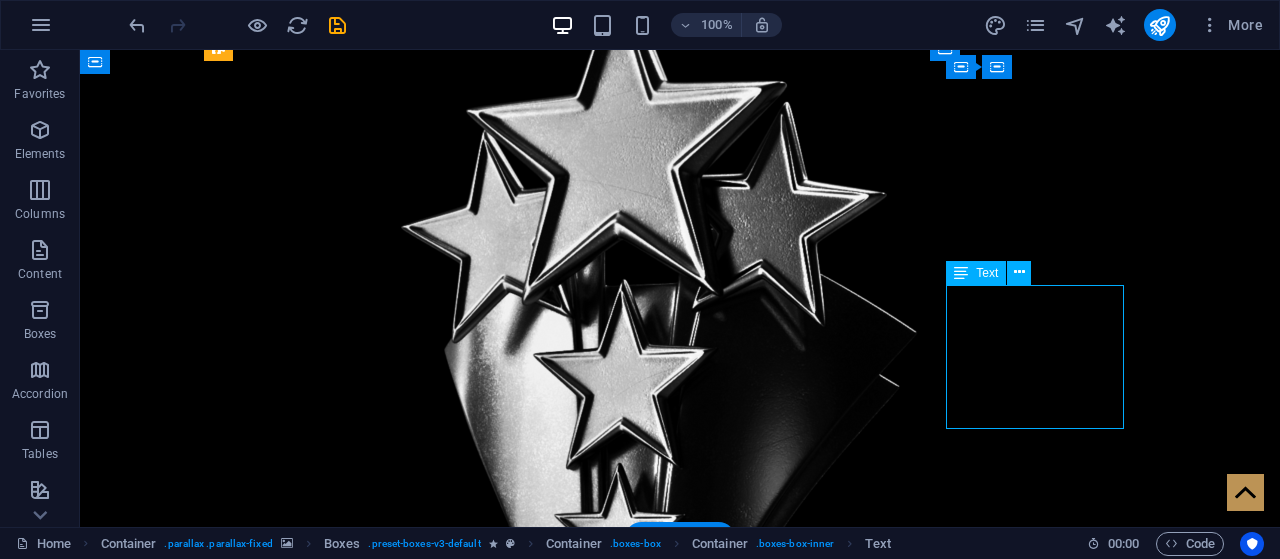 click on "Recognizes an emerging small business with less than 5 years in operation that has shown rapid growth, innovation, and community impact." at bounding box center [317, 5370] 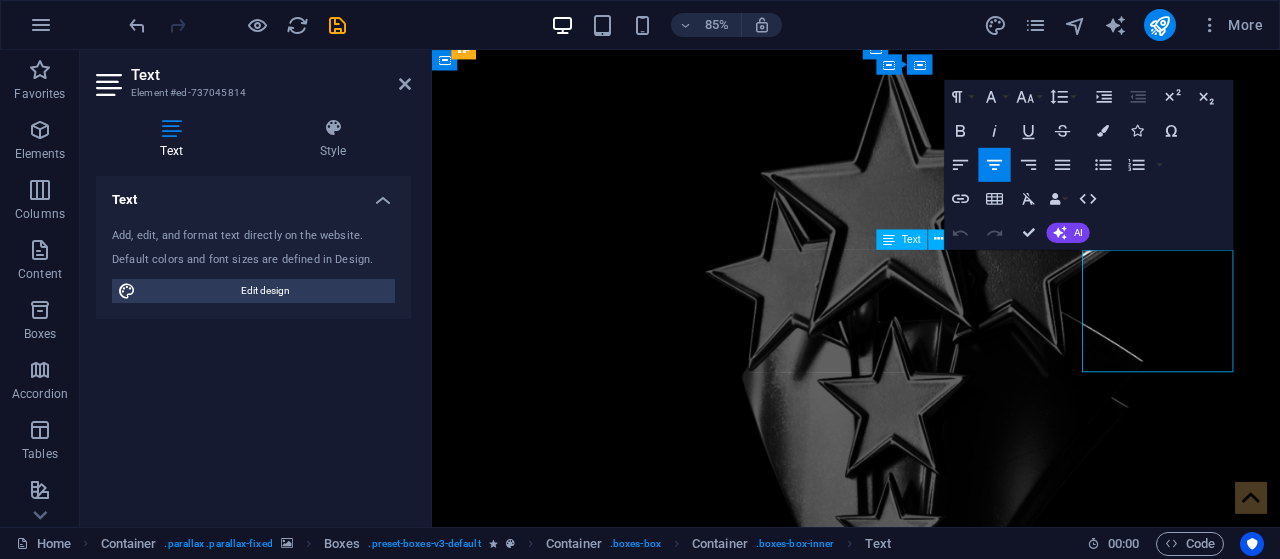 scroll, scrollTop: 1297, scrollLeft: 0, axis: vertical 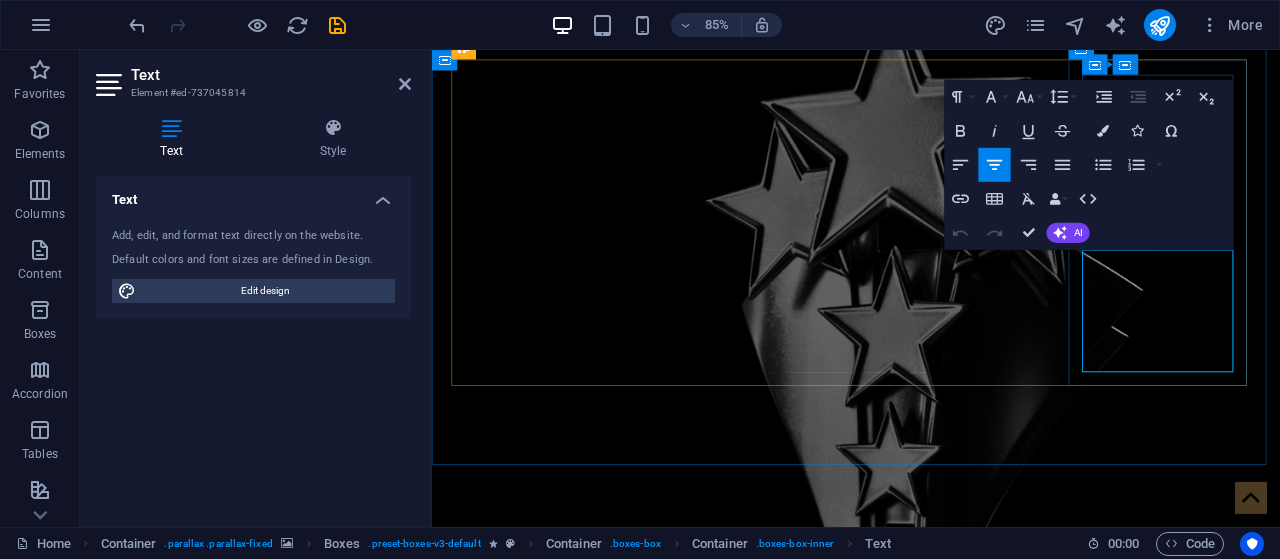 click on "Recognizes an emerging small business with less than 5 years in operation that has shown rapid growth, innovation, and community impact." at bounding box center (568, 4915) 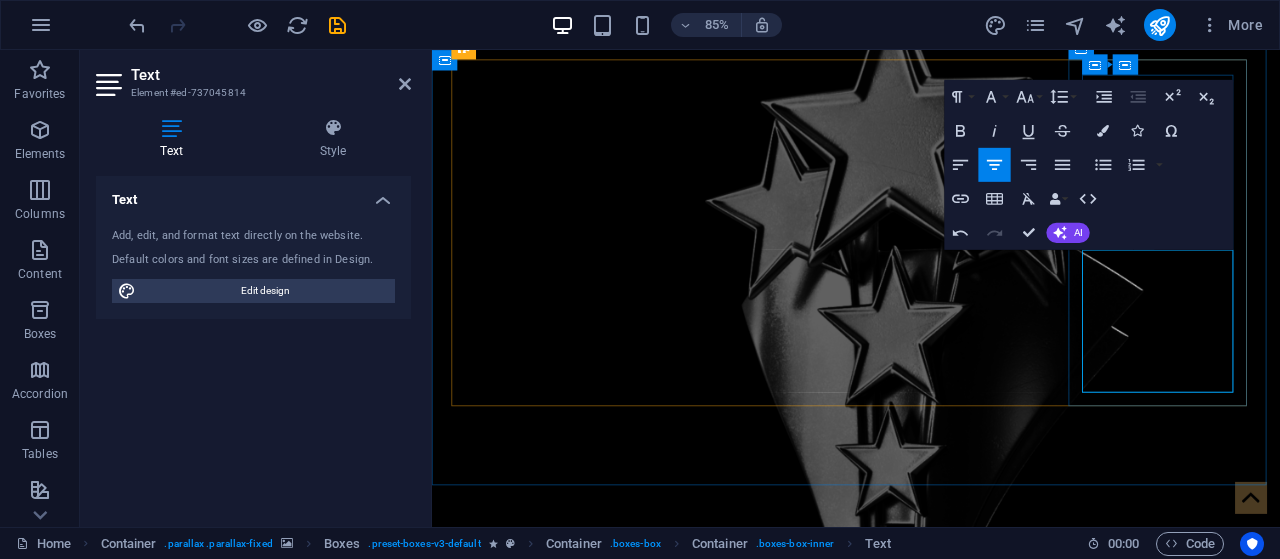 click on "Recognizes a finance and investment leader. Businesses that prove to be the best in the finance and investm,ent industry. Must be in in operation for 5+ years" at bounding box center [568, 4927] 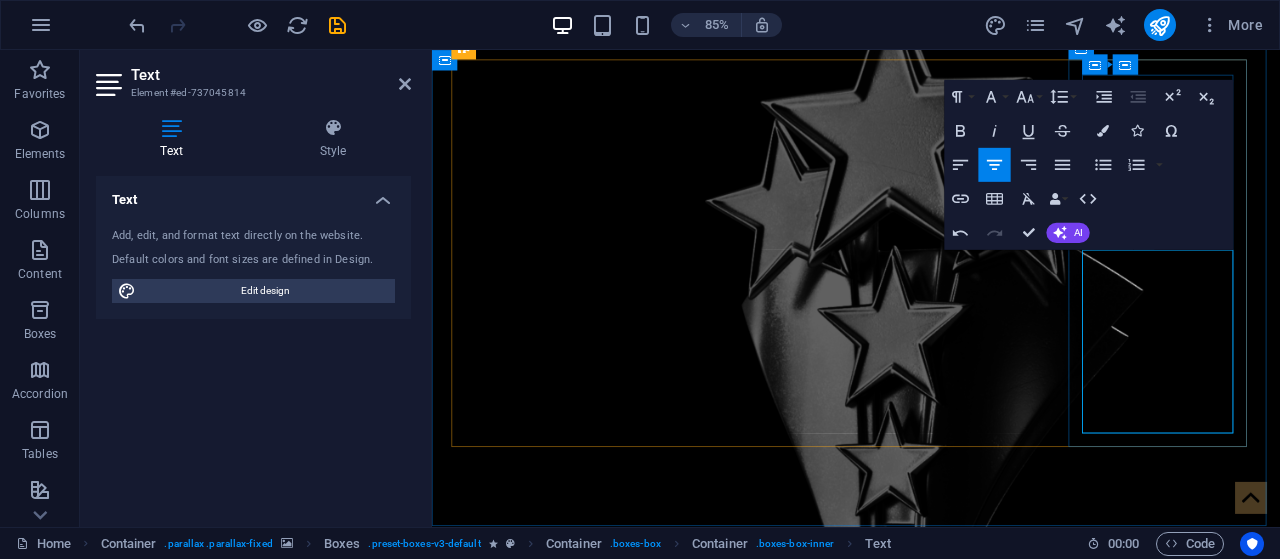 click on "Recognizes a finance and investment leader. Businesses that prove to be the best in the finance and investment industry. Must be in operation for 5+ years with proven t5rack record." at bounding box center (568, 4951) 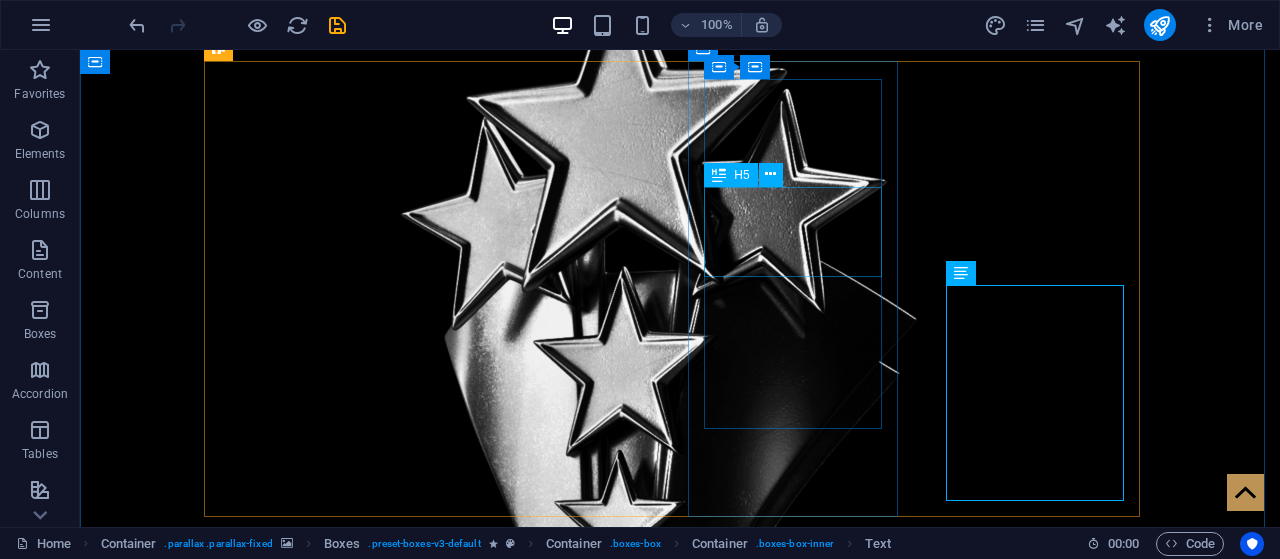 scroll, scrollTop: 1213, scrollLeft: 0, axis: vertical 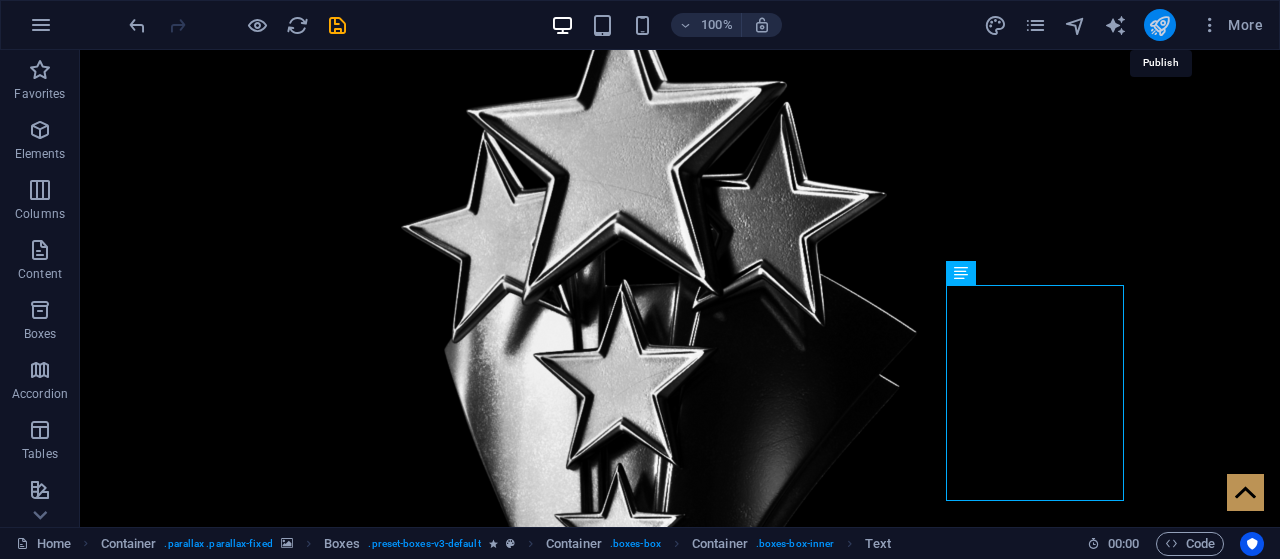 click at bounding box center [1159, 25] 